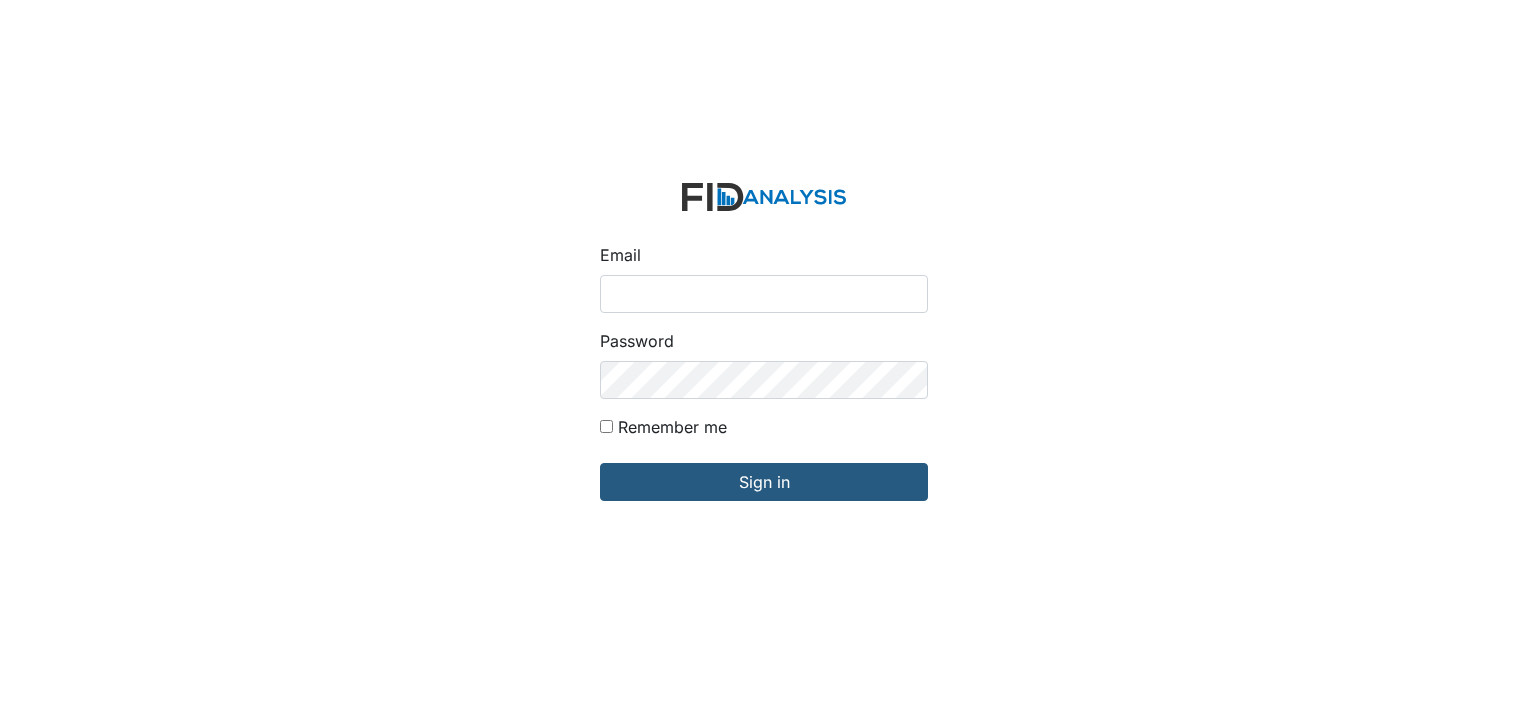 scroll, scrollTop: 0, scrollLeft: 0, axis: both 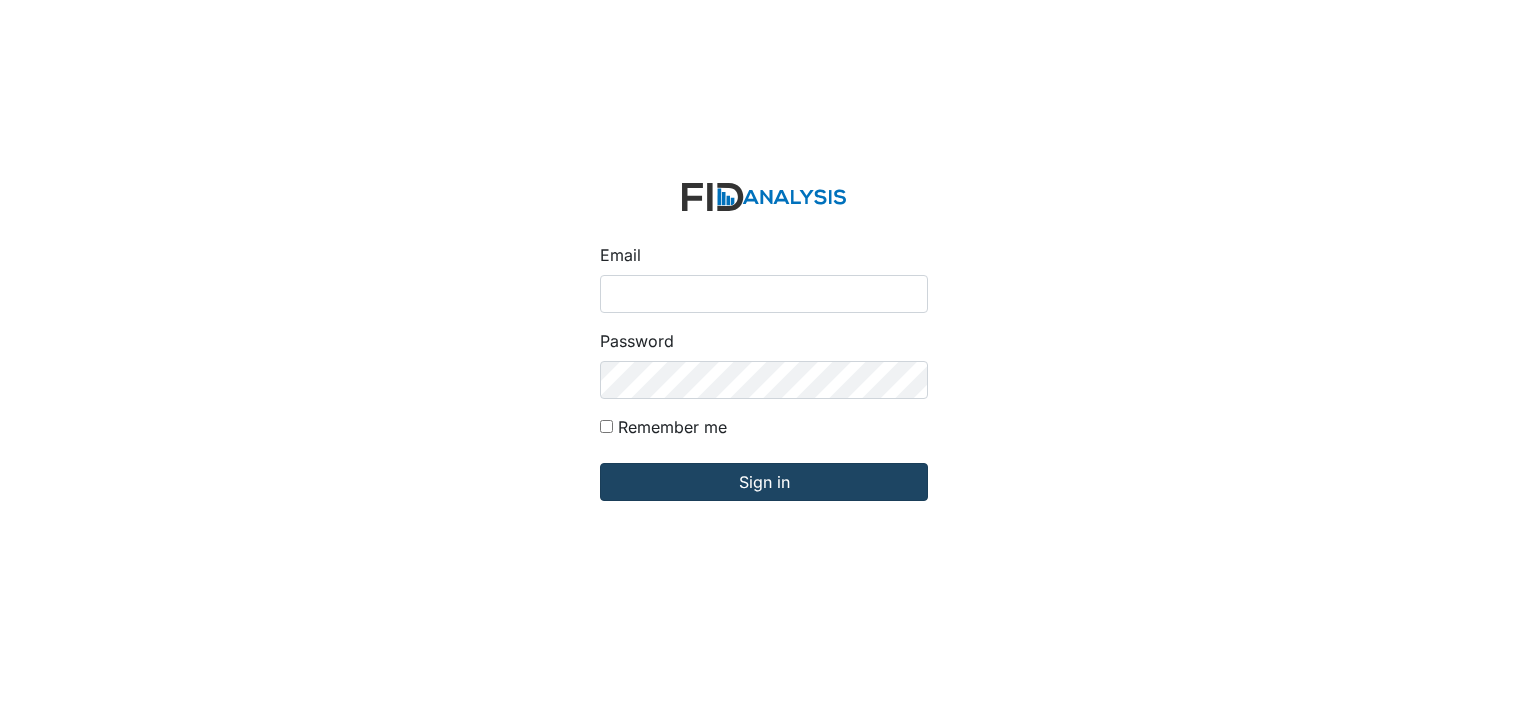 type on "[EMAIL_ADDRESS][DOMAIN_NAME]" 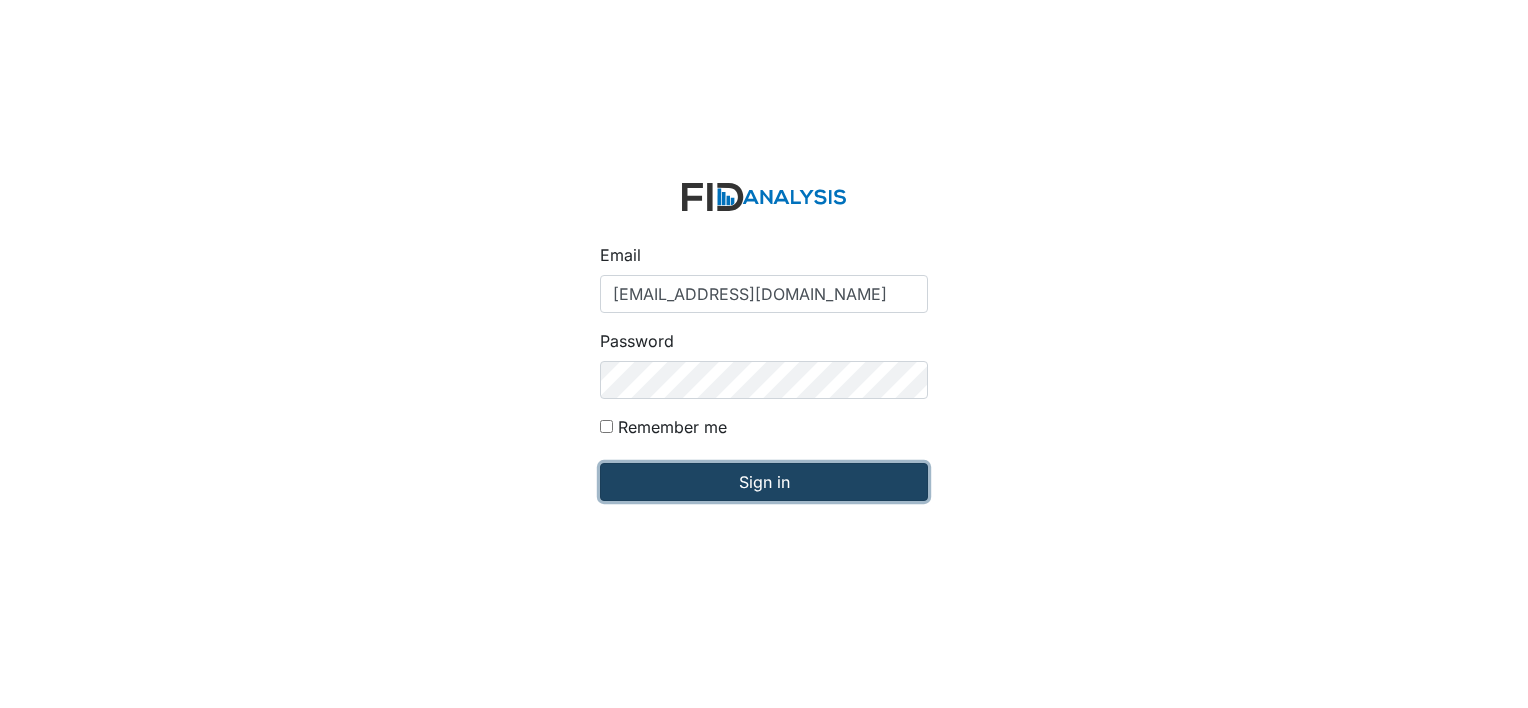 click on "Sign in" at bounding box center [764, 482] 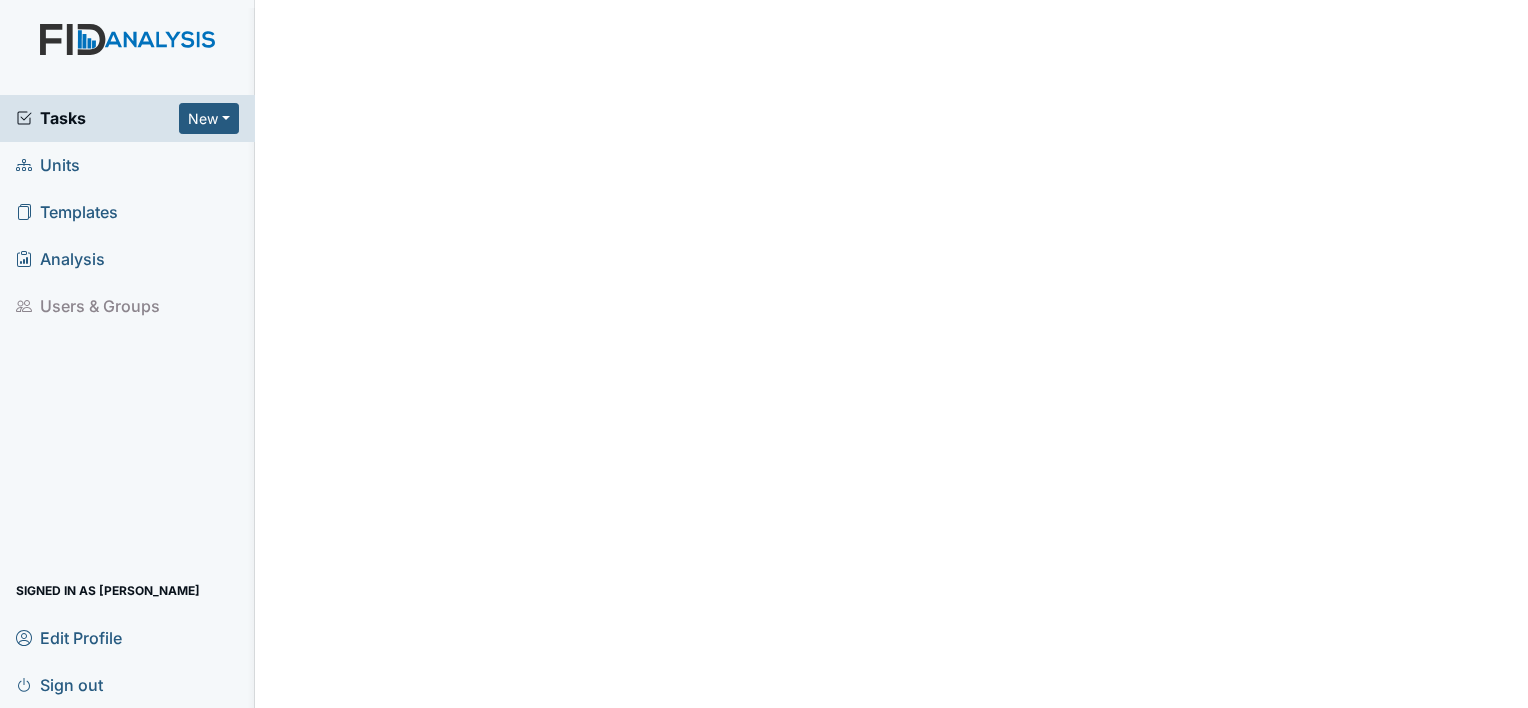 scroll, scrollTop: 0, scrollLeft: 0, axis: both 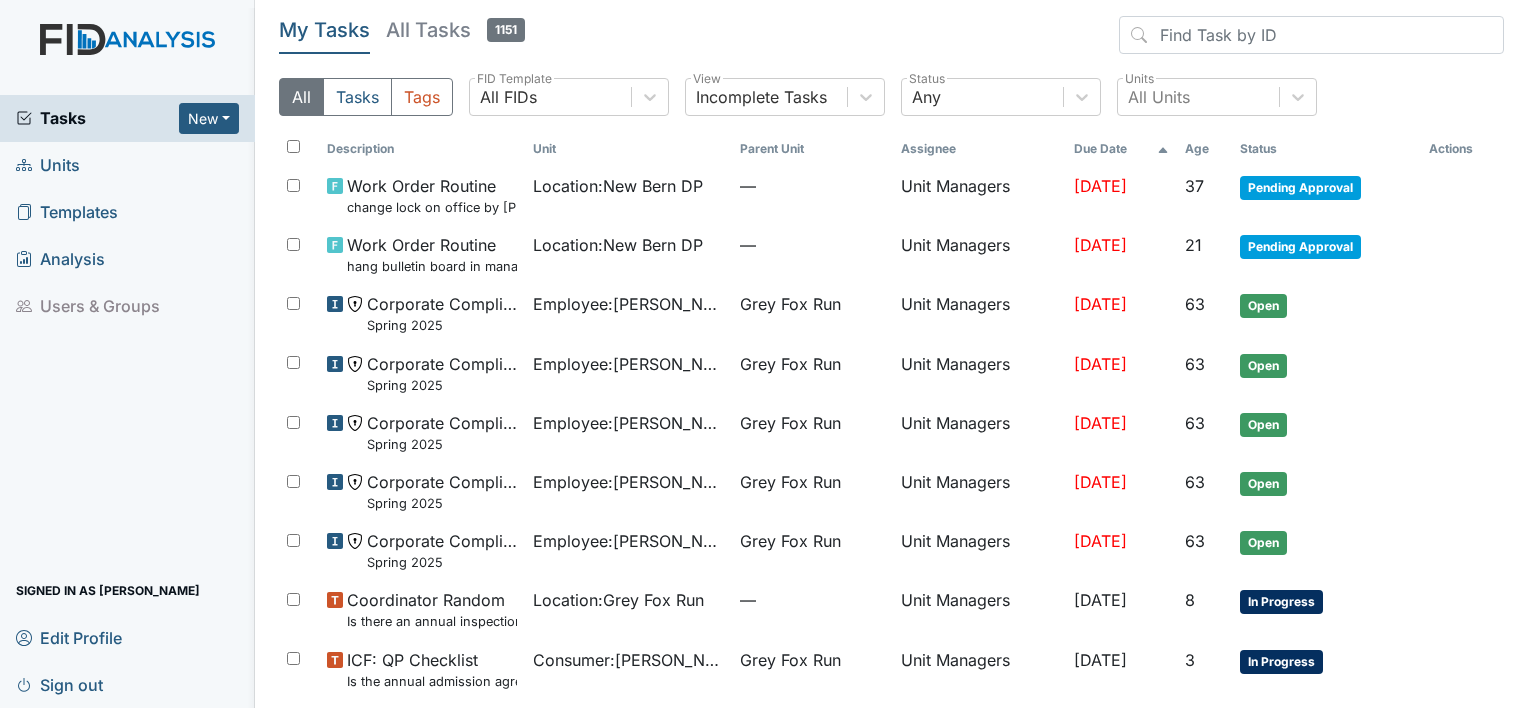 click on "Units" at bounding box center (48, 165) 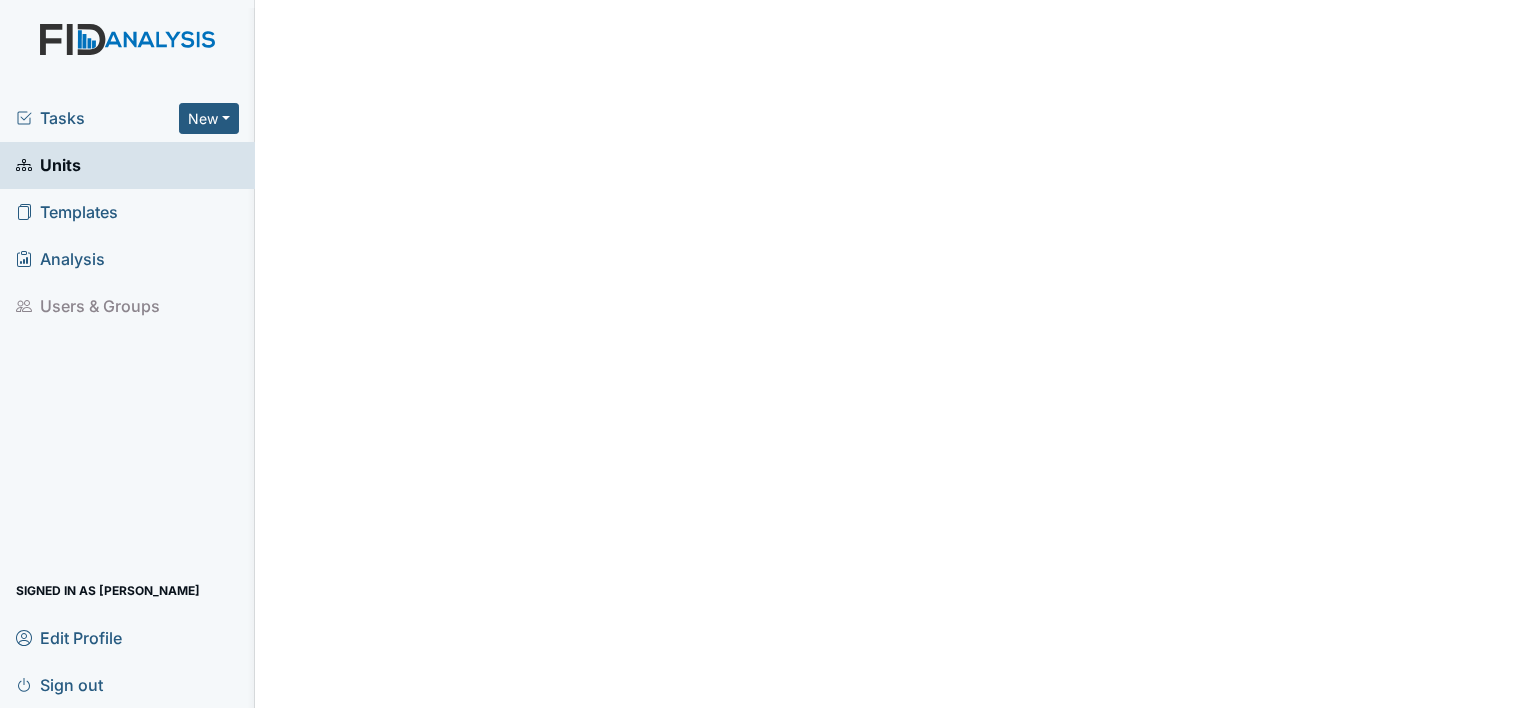 scroll, scrollTop: 0, scrollLeft: 0, axis: both 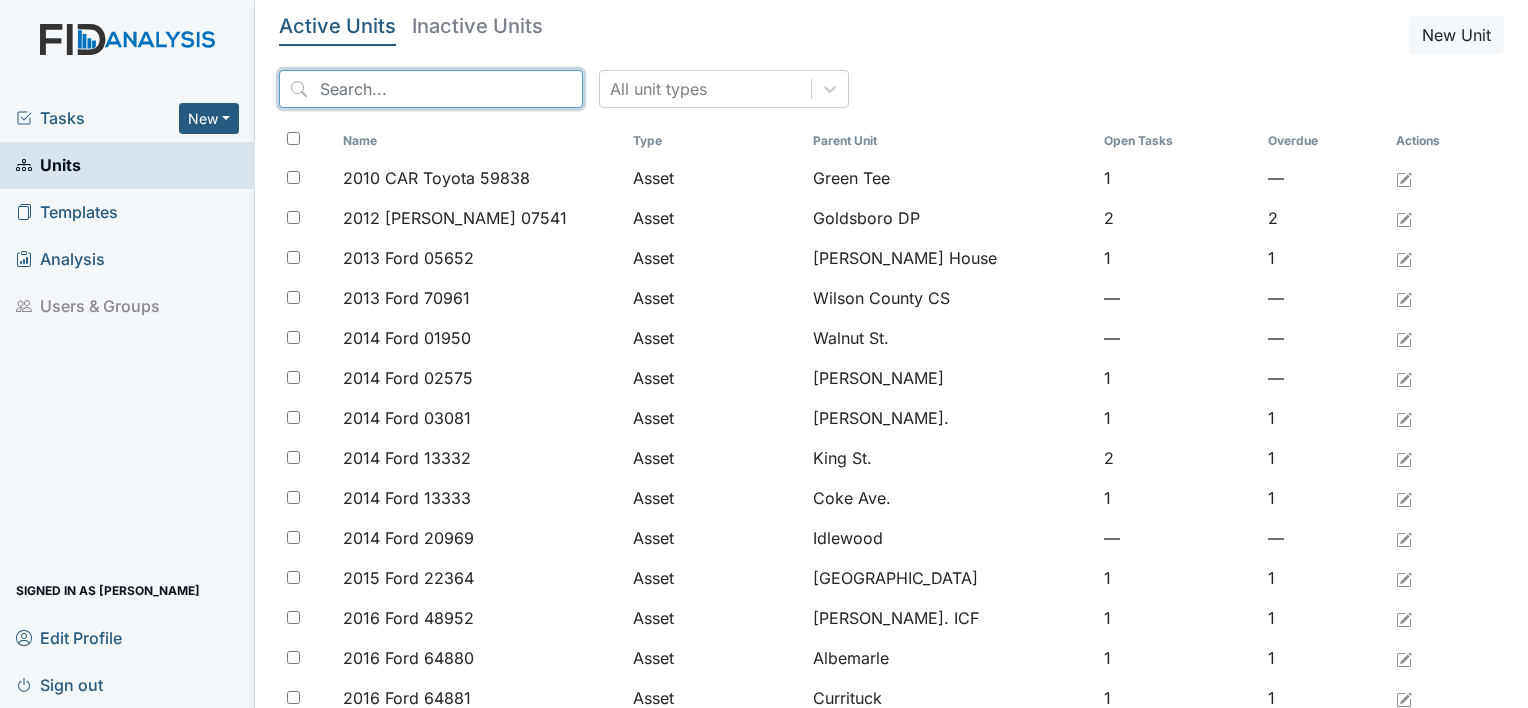 click at bounding box center [431, 89] 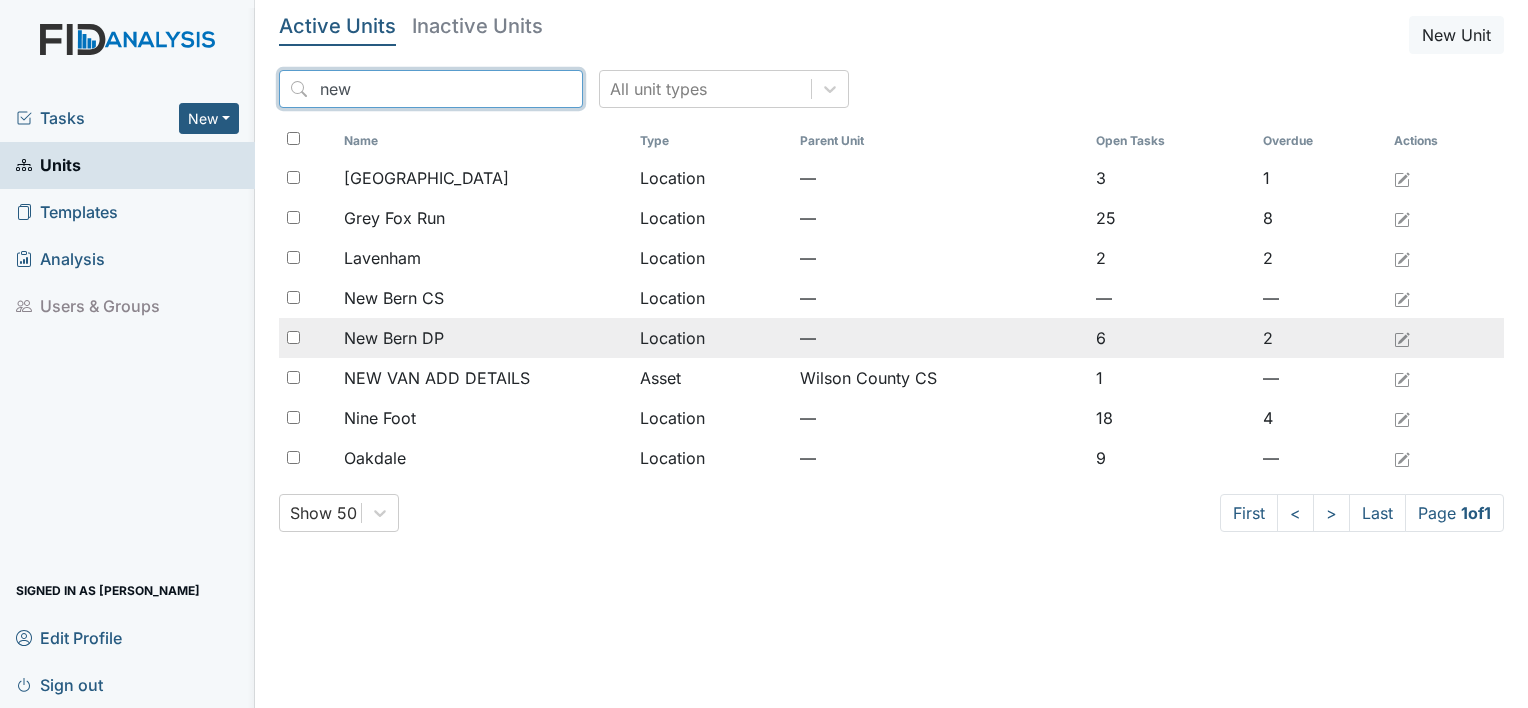 type on "new" 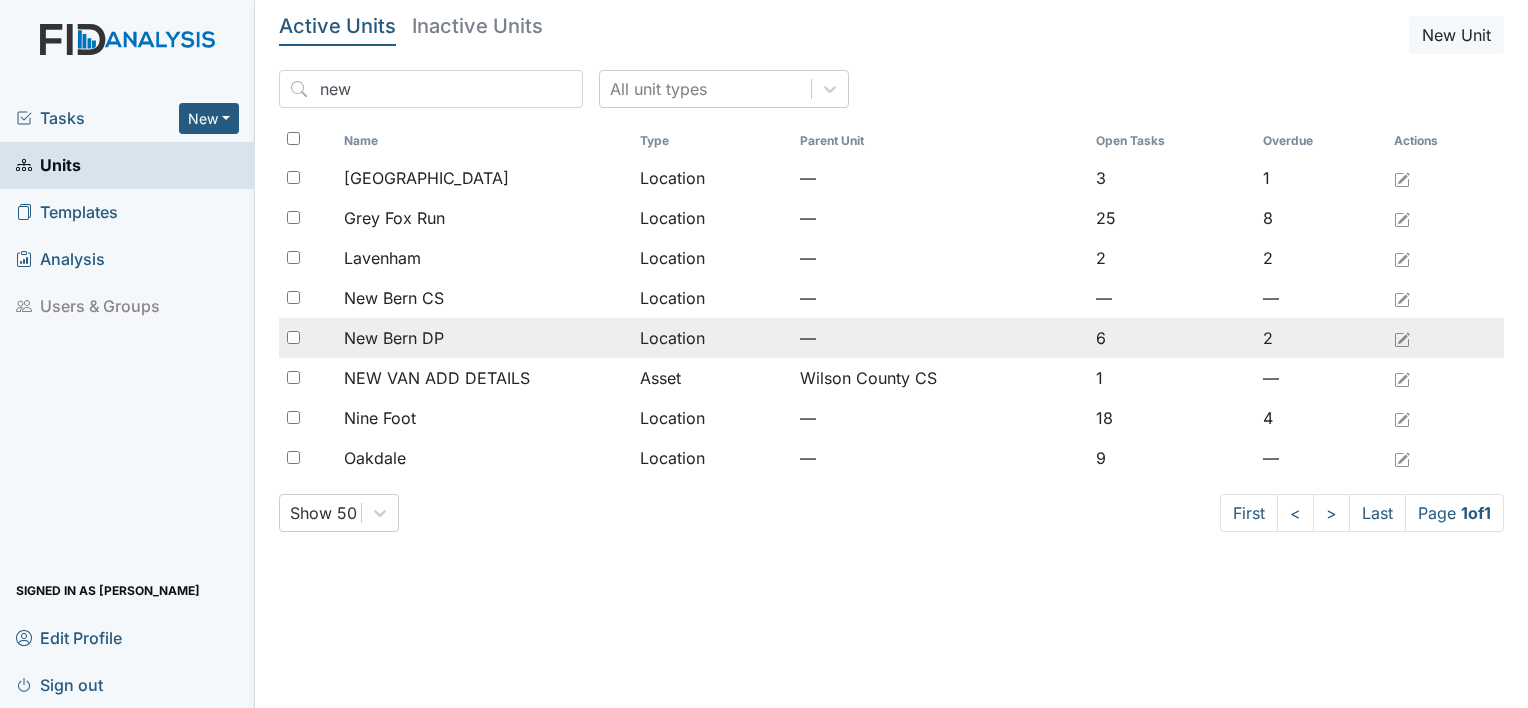click on "New Bern DP" at bounding box center [394, 338] 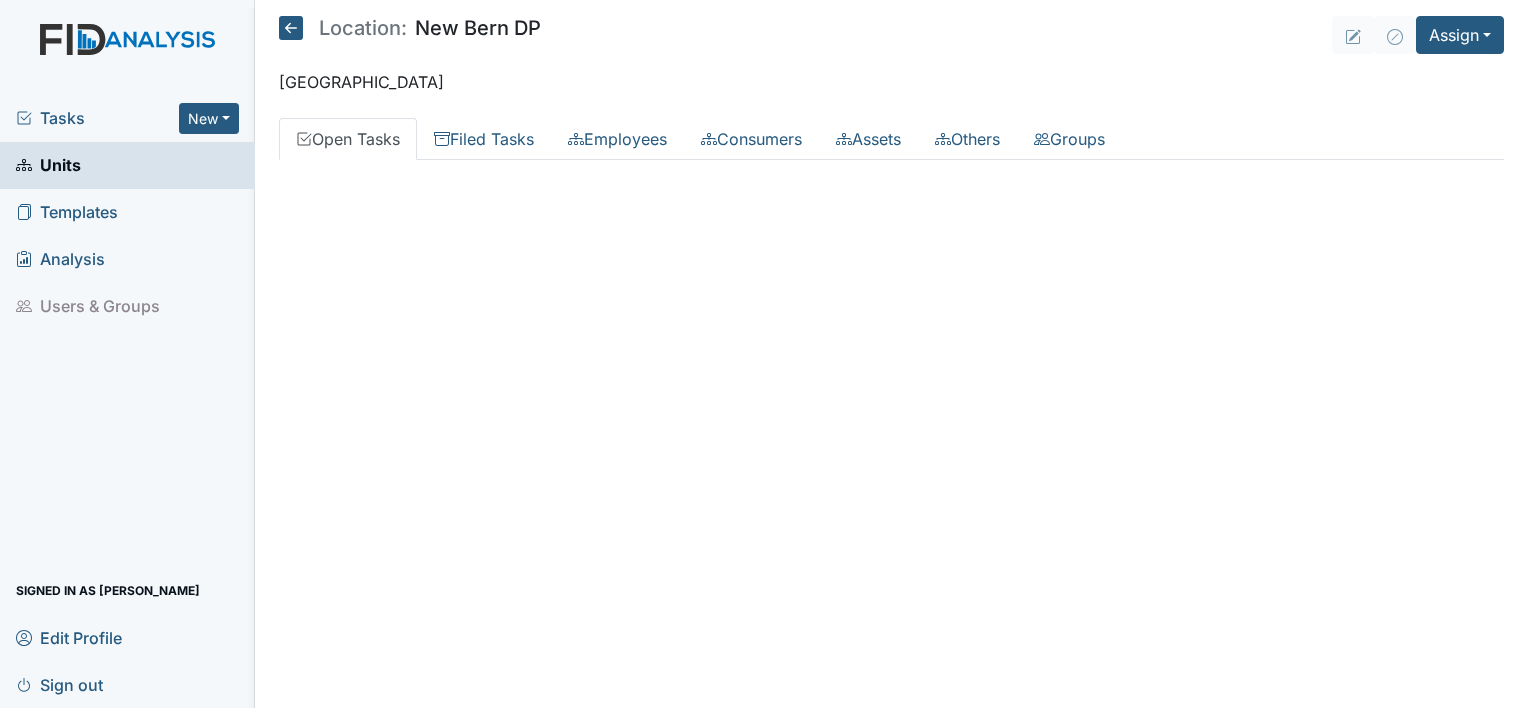 scroll, scrollTop: 0, scrollLeft: 0, axis: both 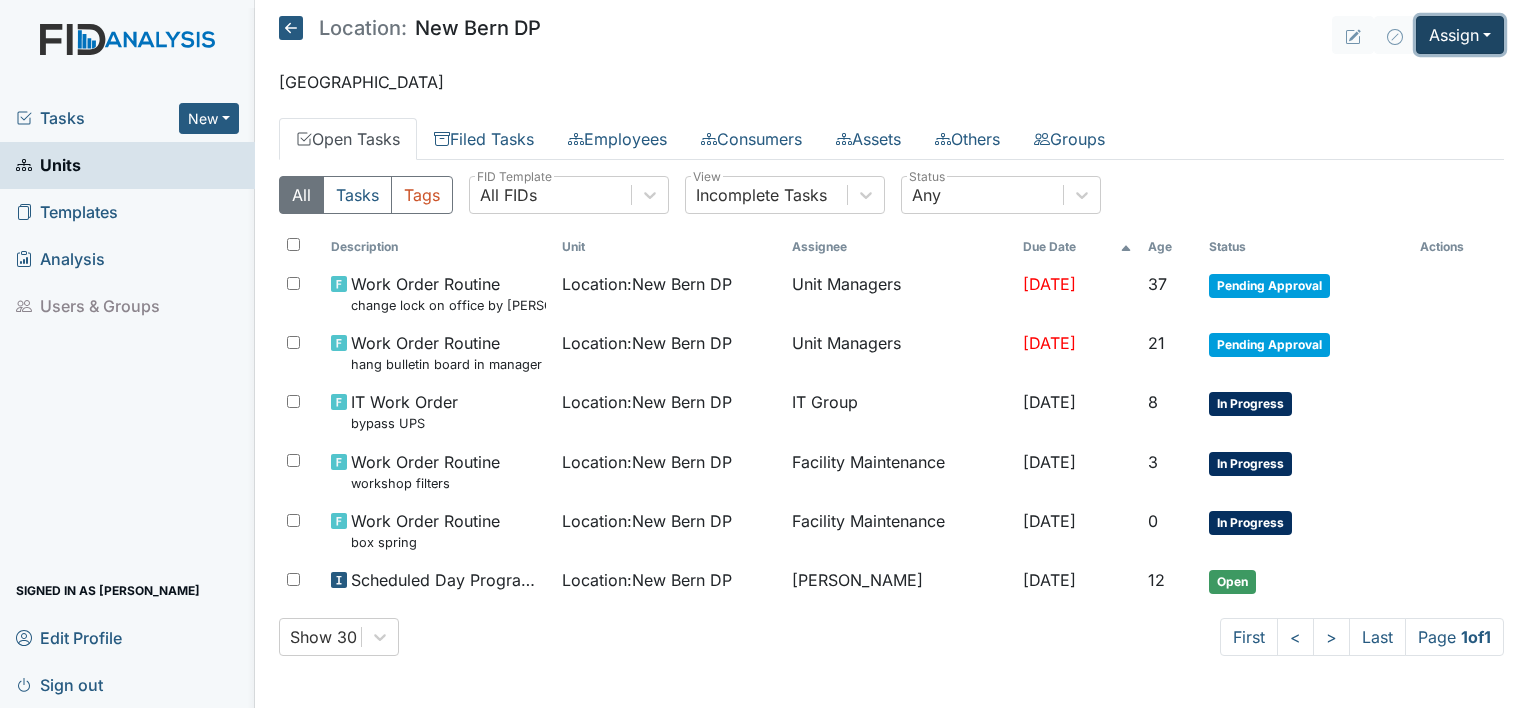 click on "Assign" at bounding box center (1460, 35) 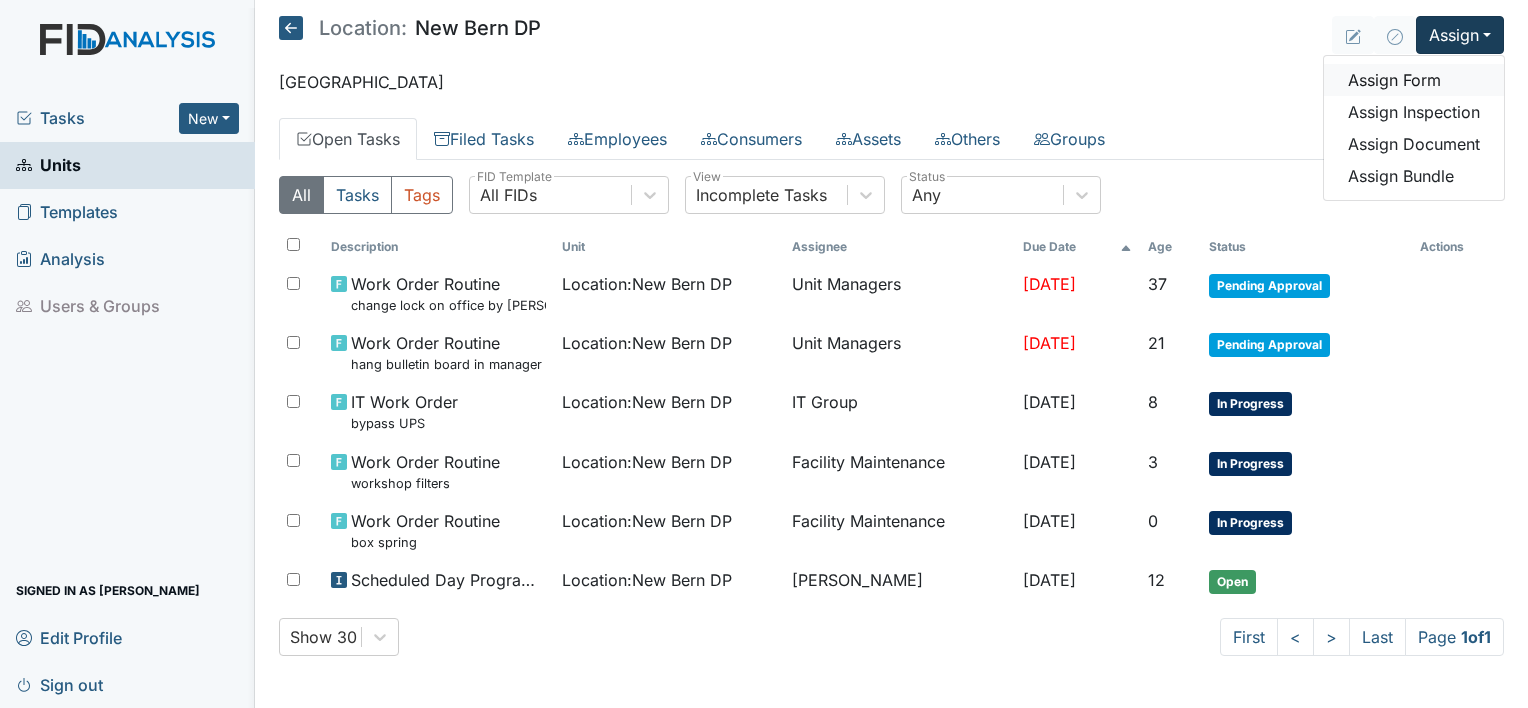 click on "Assign Form" at bounding box center (1414, 80) 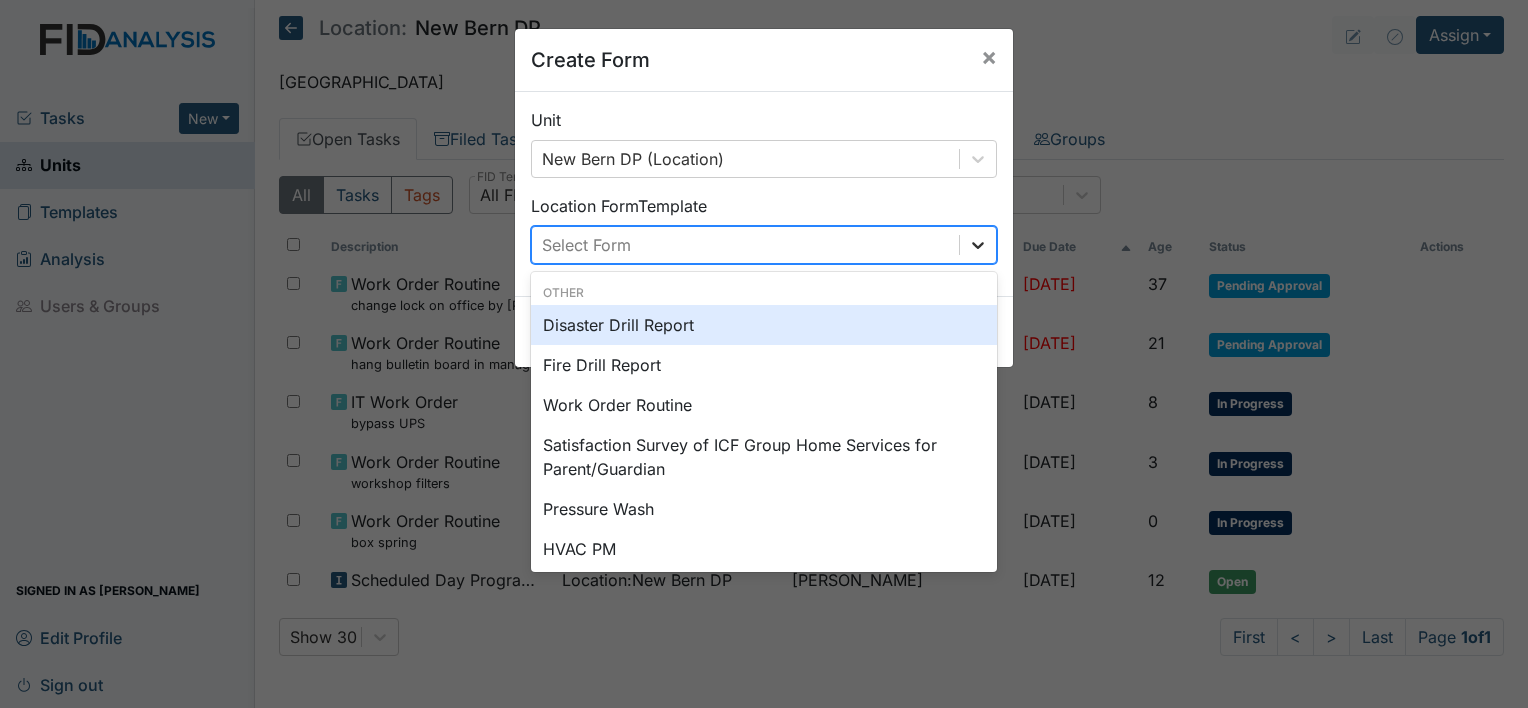 click 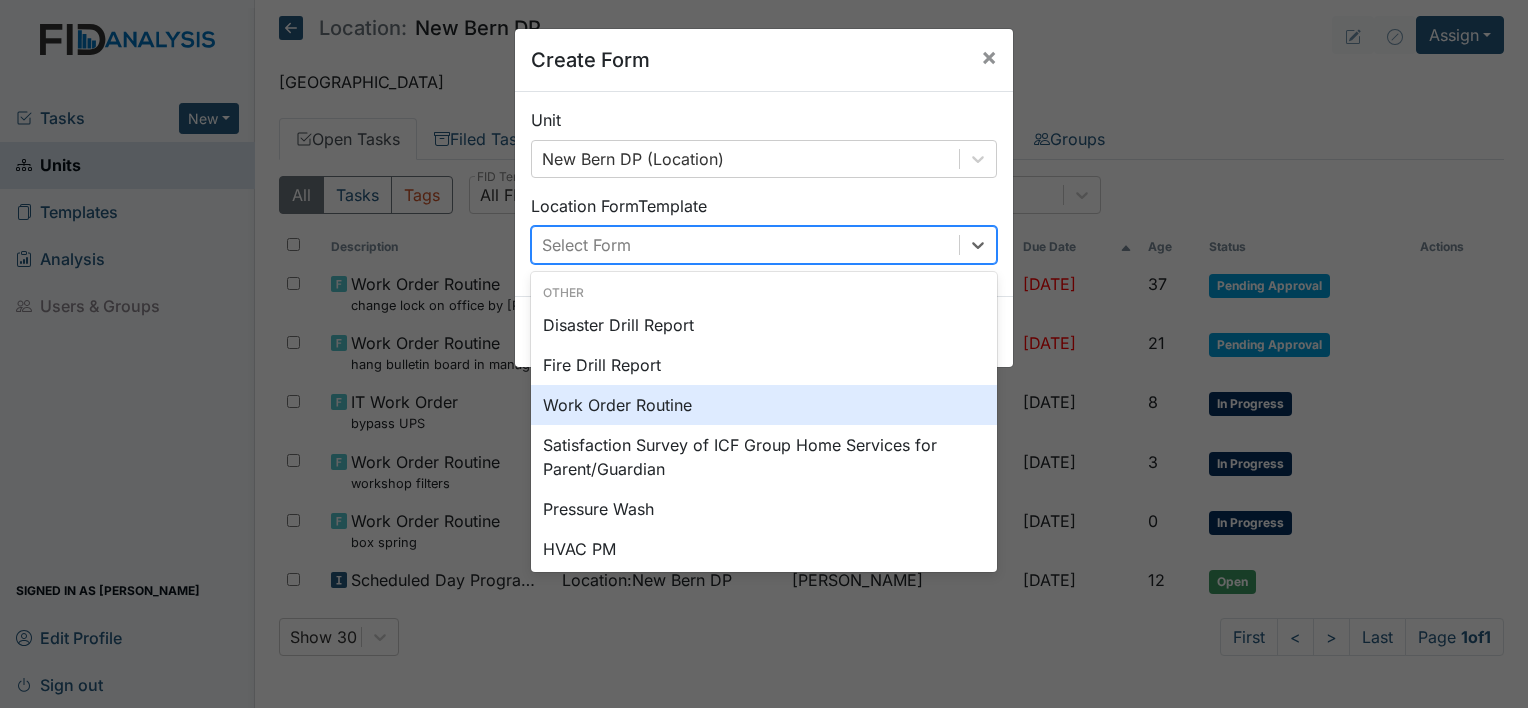 click on "Work Order Routine" at bounding box center (764, 405) 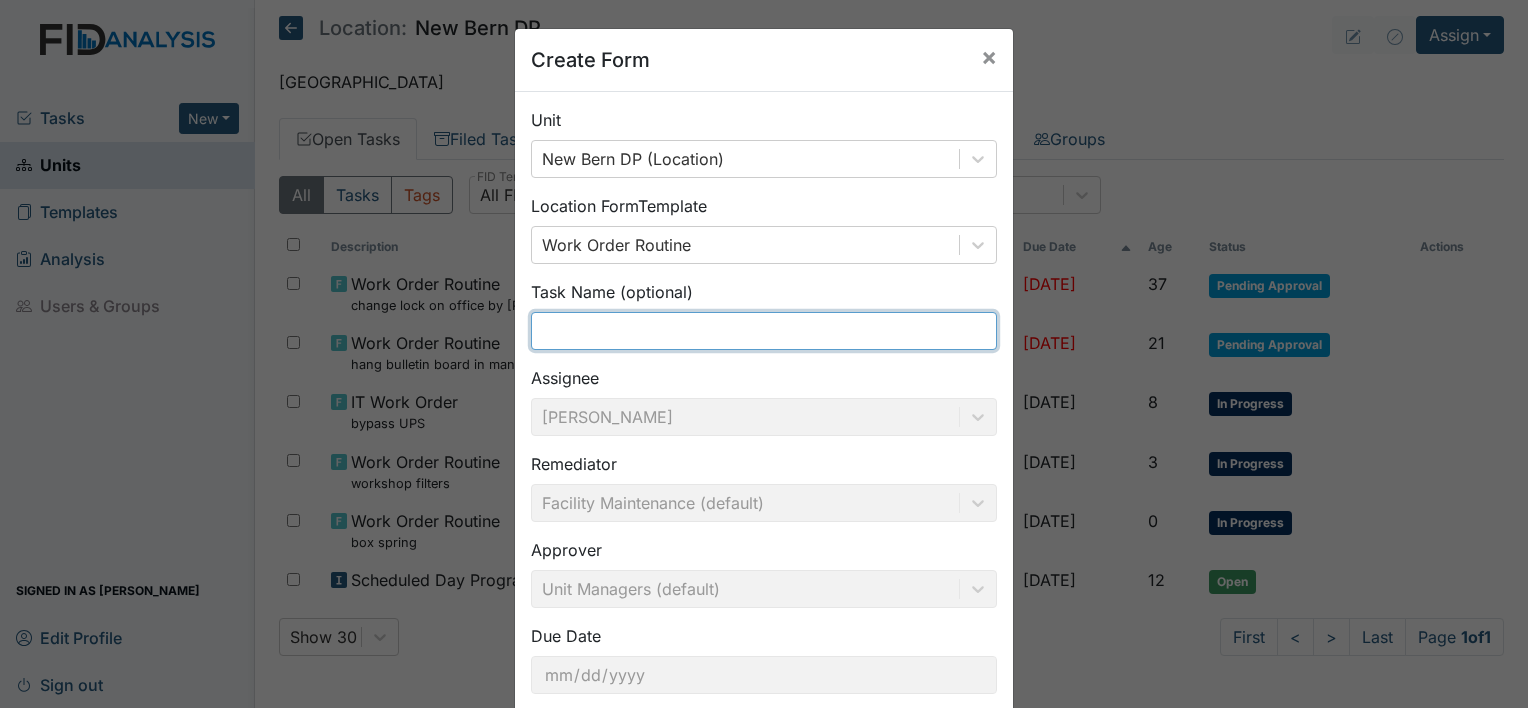 click at bounding box center [764, 331] 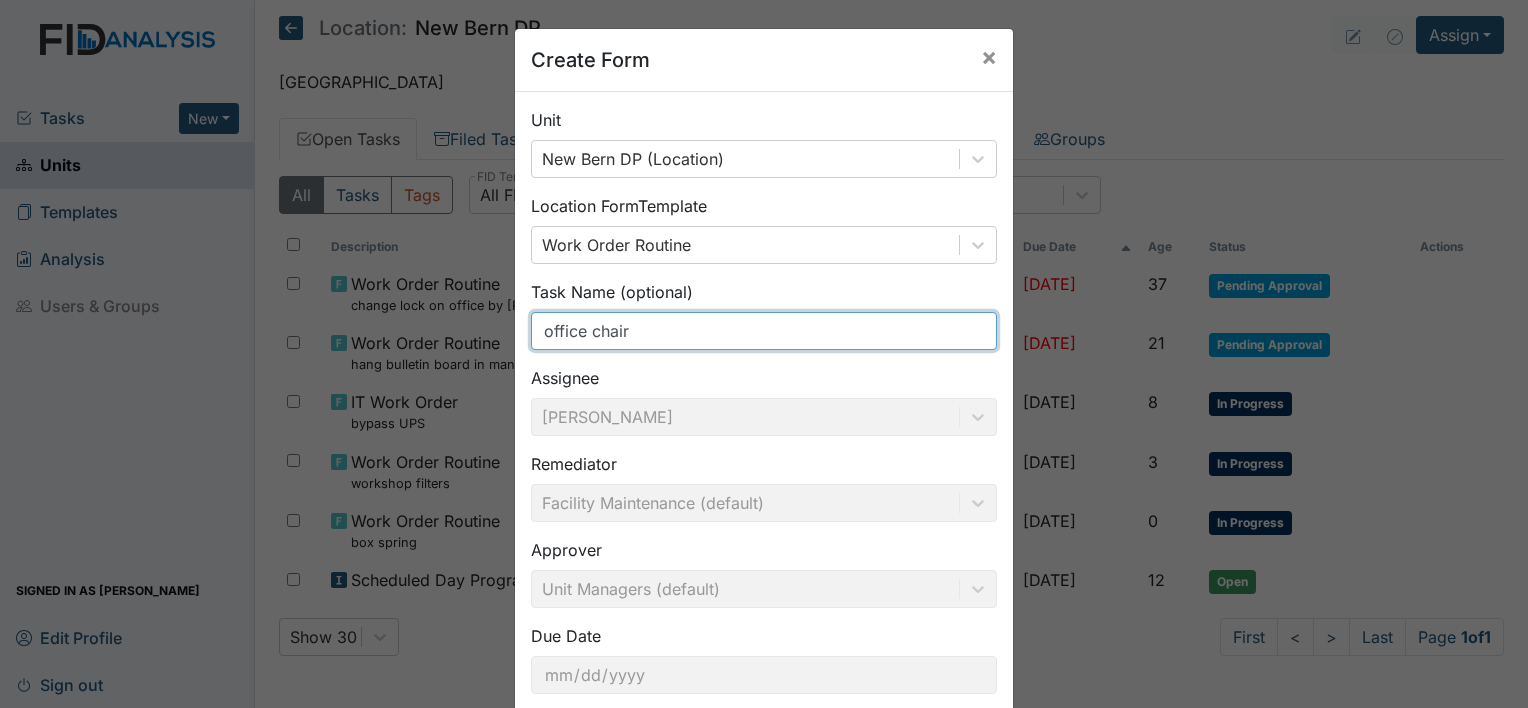 type on "office chair" 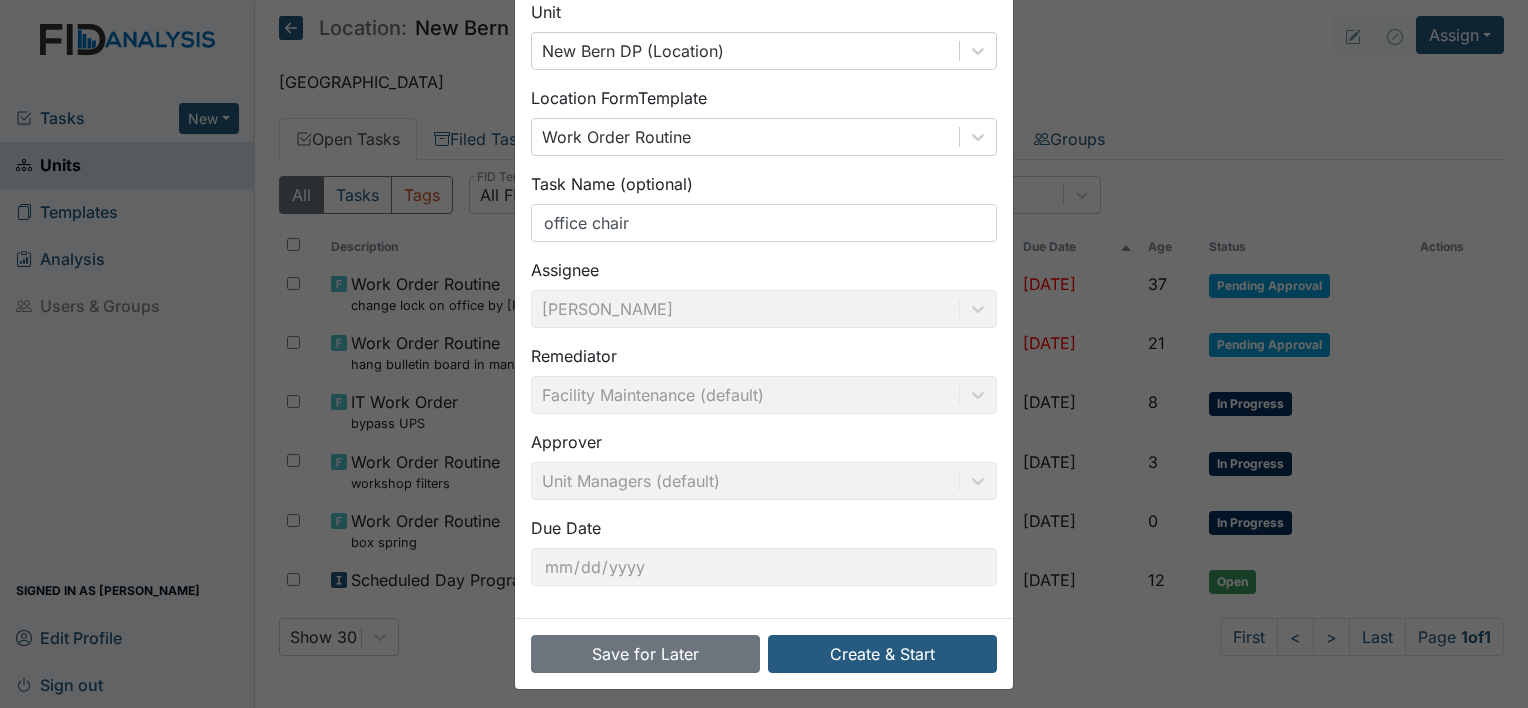 scroll, scrollTop: 116, scrollLeft: 0, axis: vertical 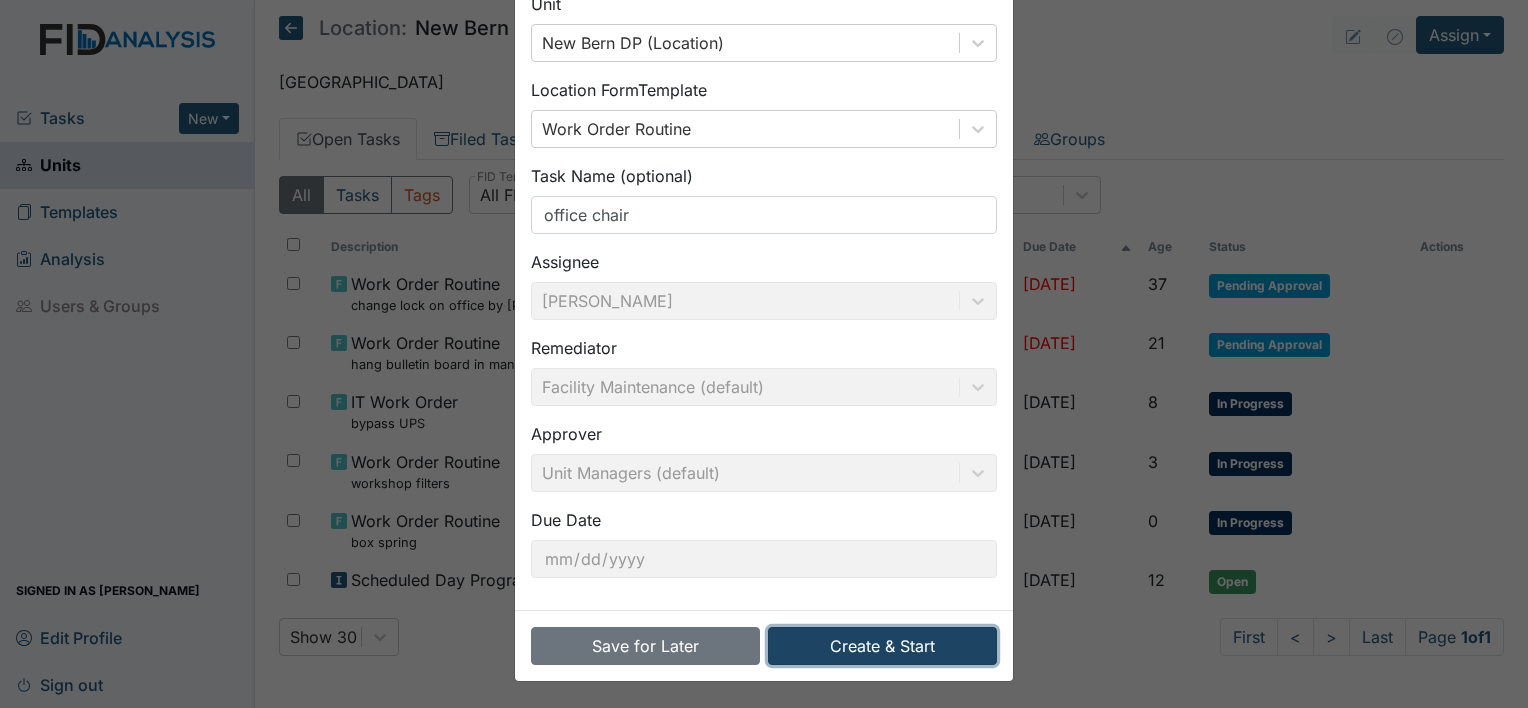 click on "Create & Start" at bounding box center [882, 646] 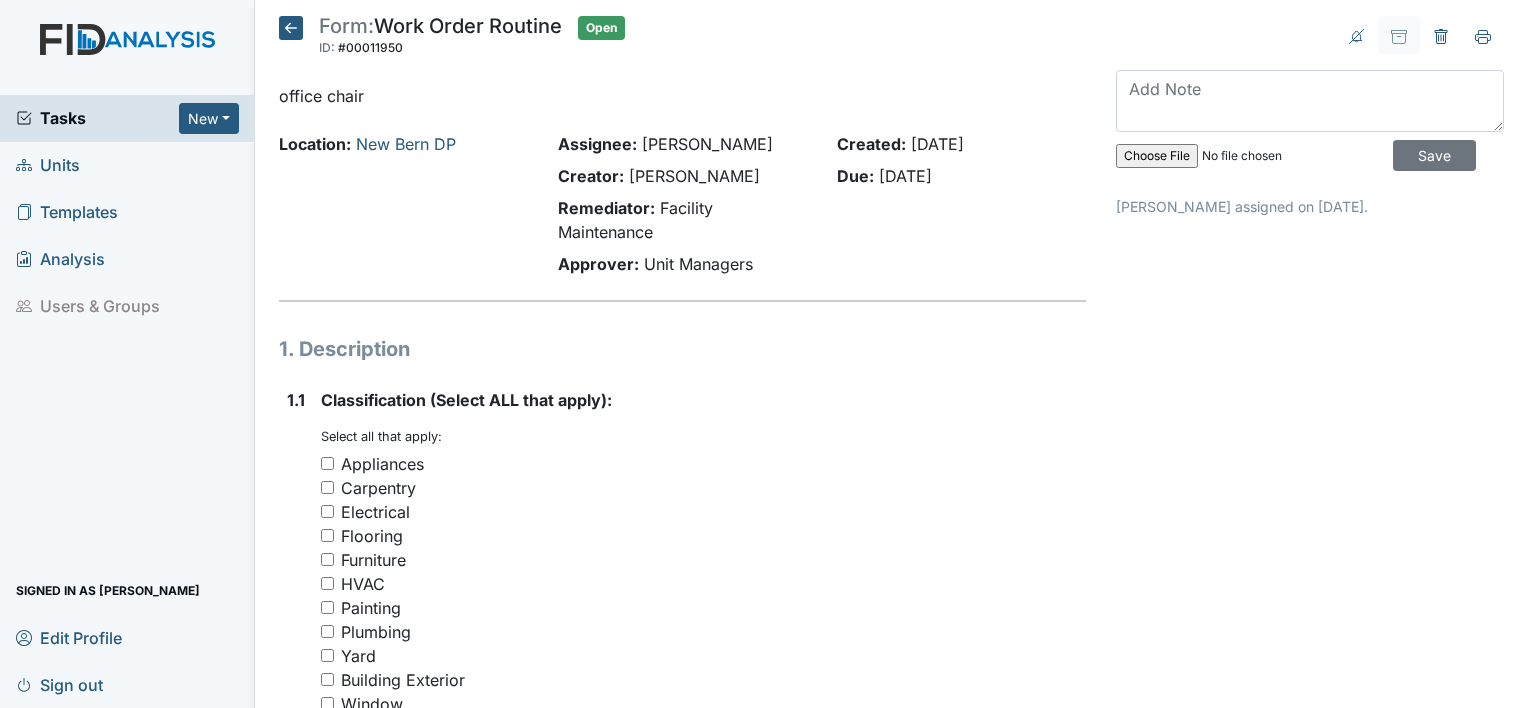 scroll, scrollTop: 0, scrollLeft: 0, axis: both 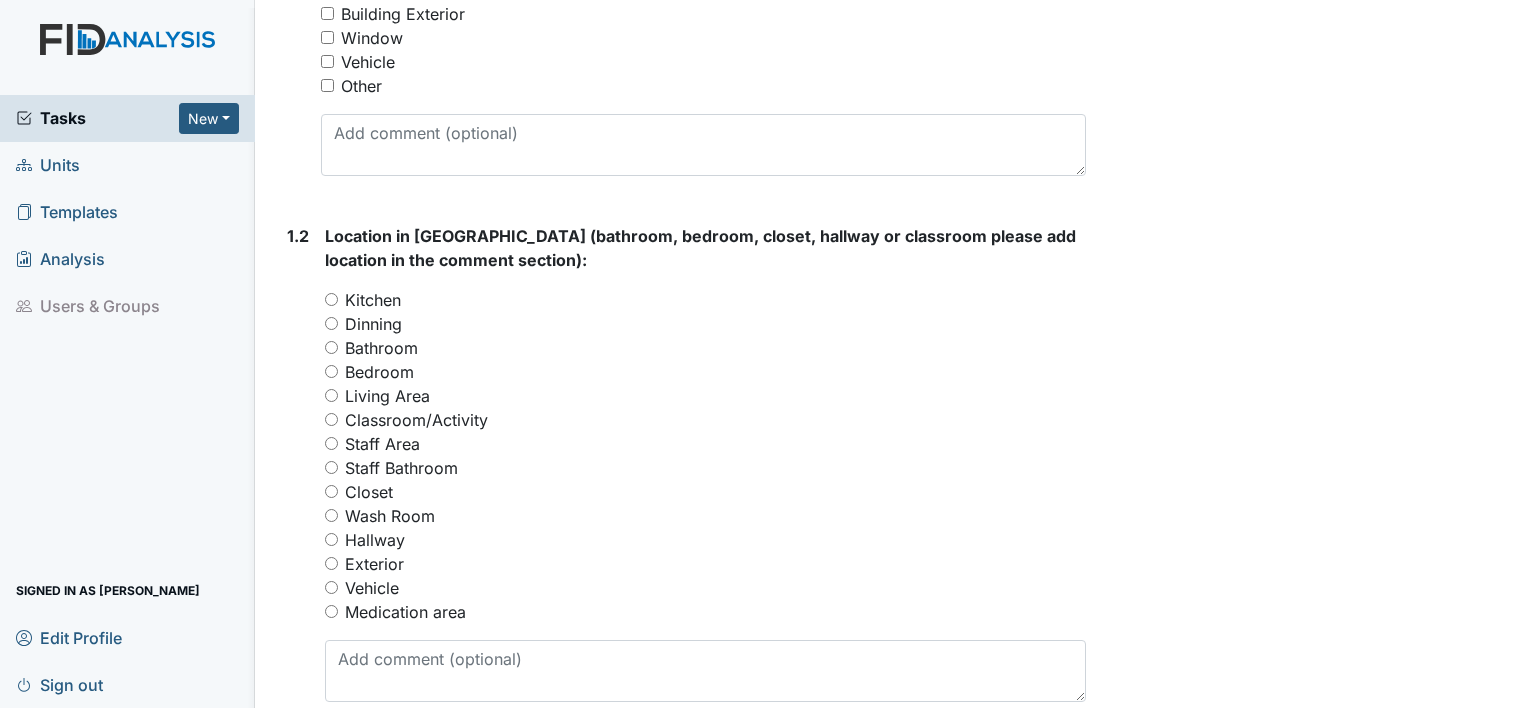 click on "Staff Area" at bounding box center (331, 443) 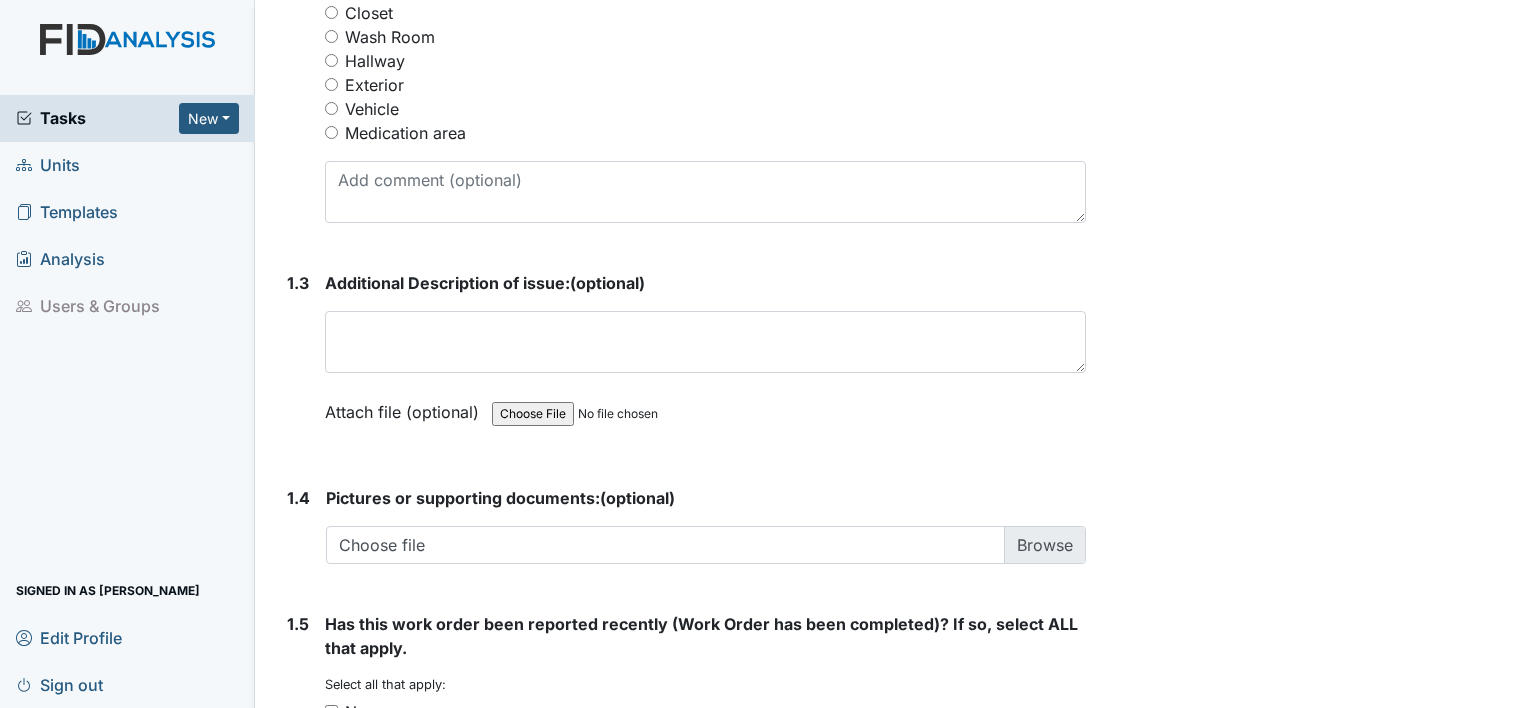 scroll, scrollTop: 1225, scrollLeft: 0, axis: vertical 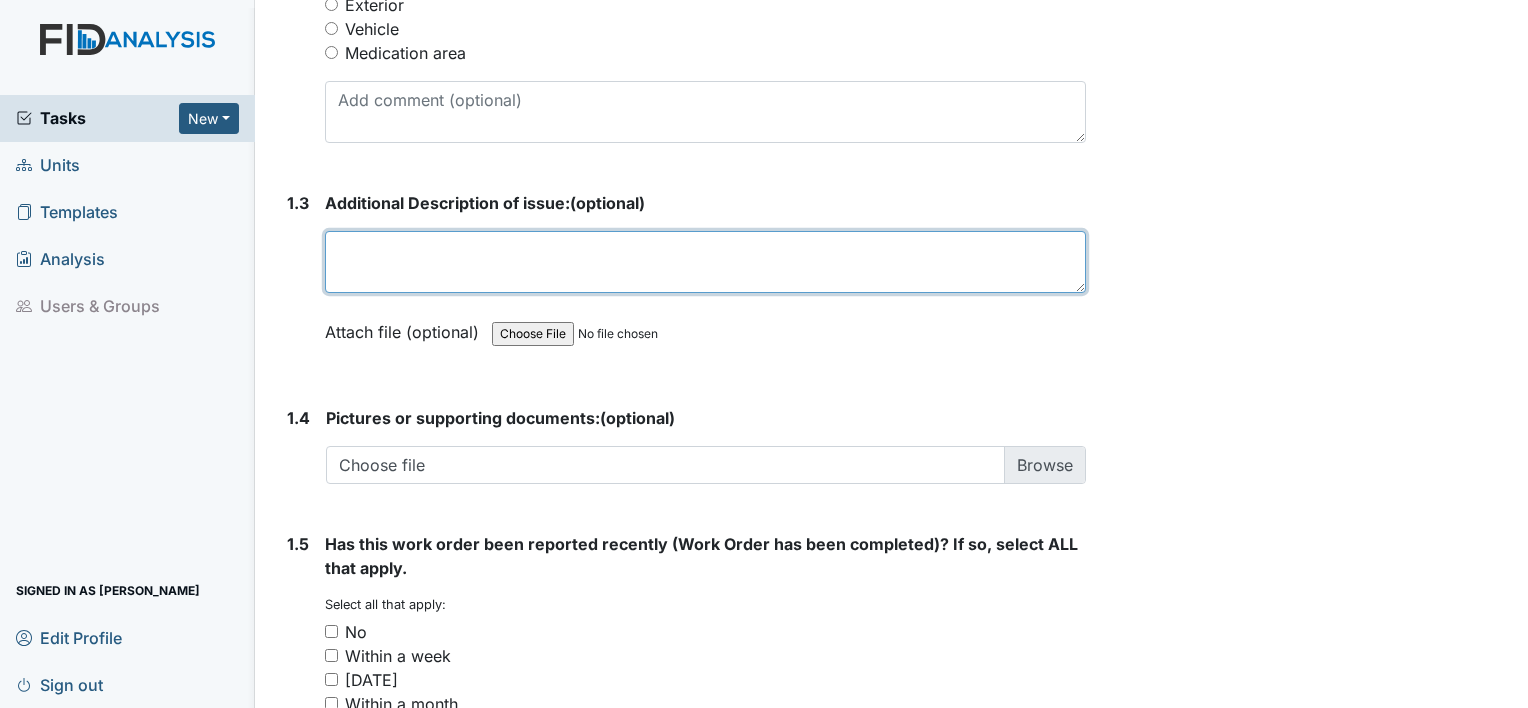 click at bounding box center (705, 262) 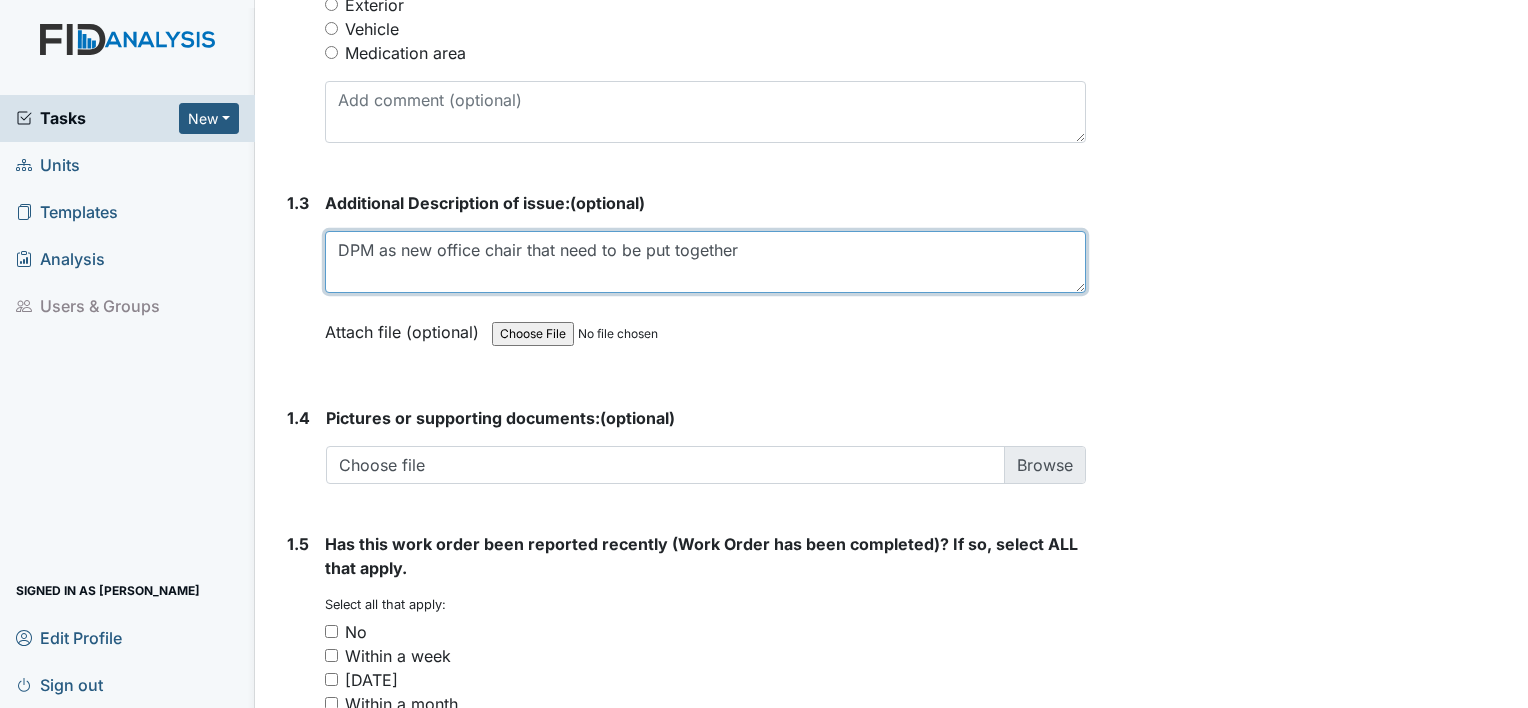 type on "DPM as new office chair that need to be put together" 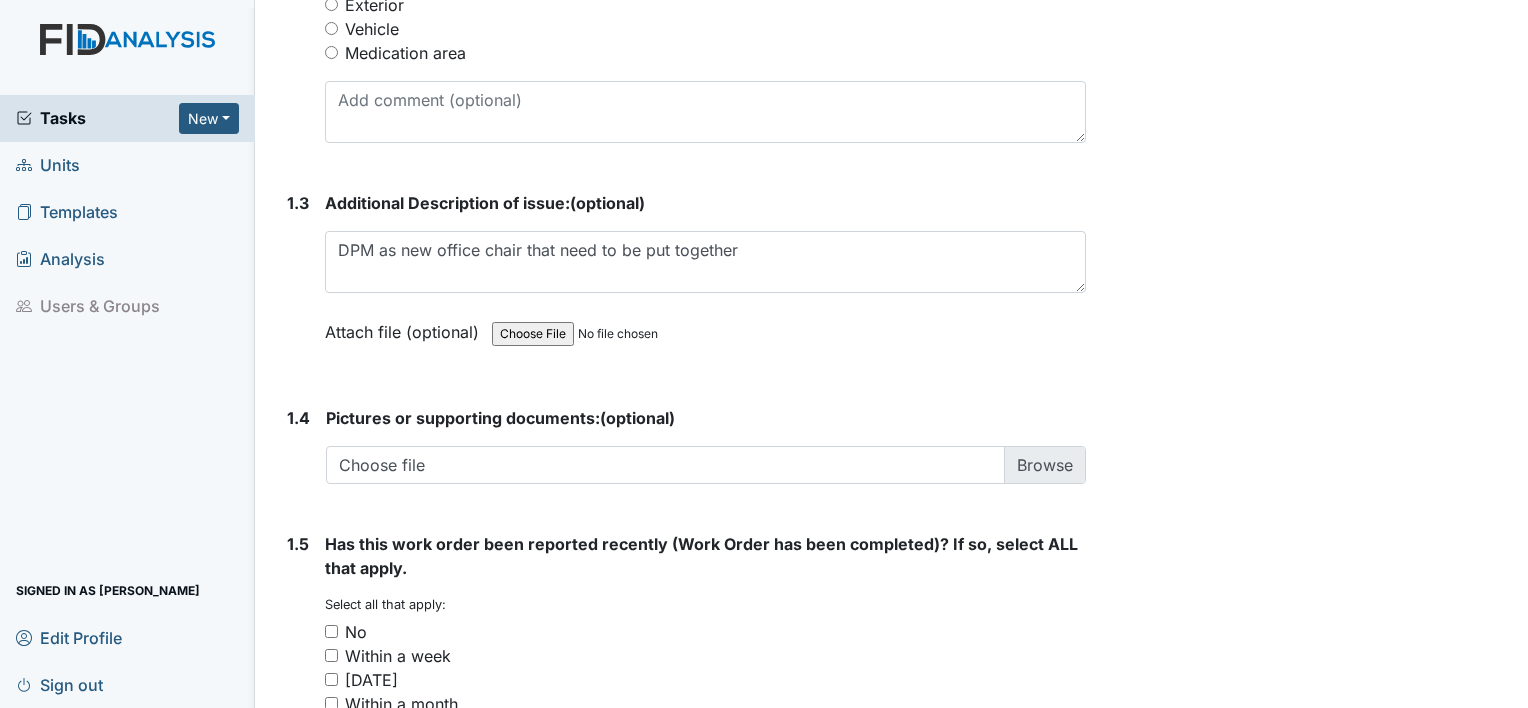 click on "No" at bounding box center [705, 632] 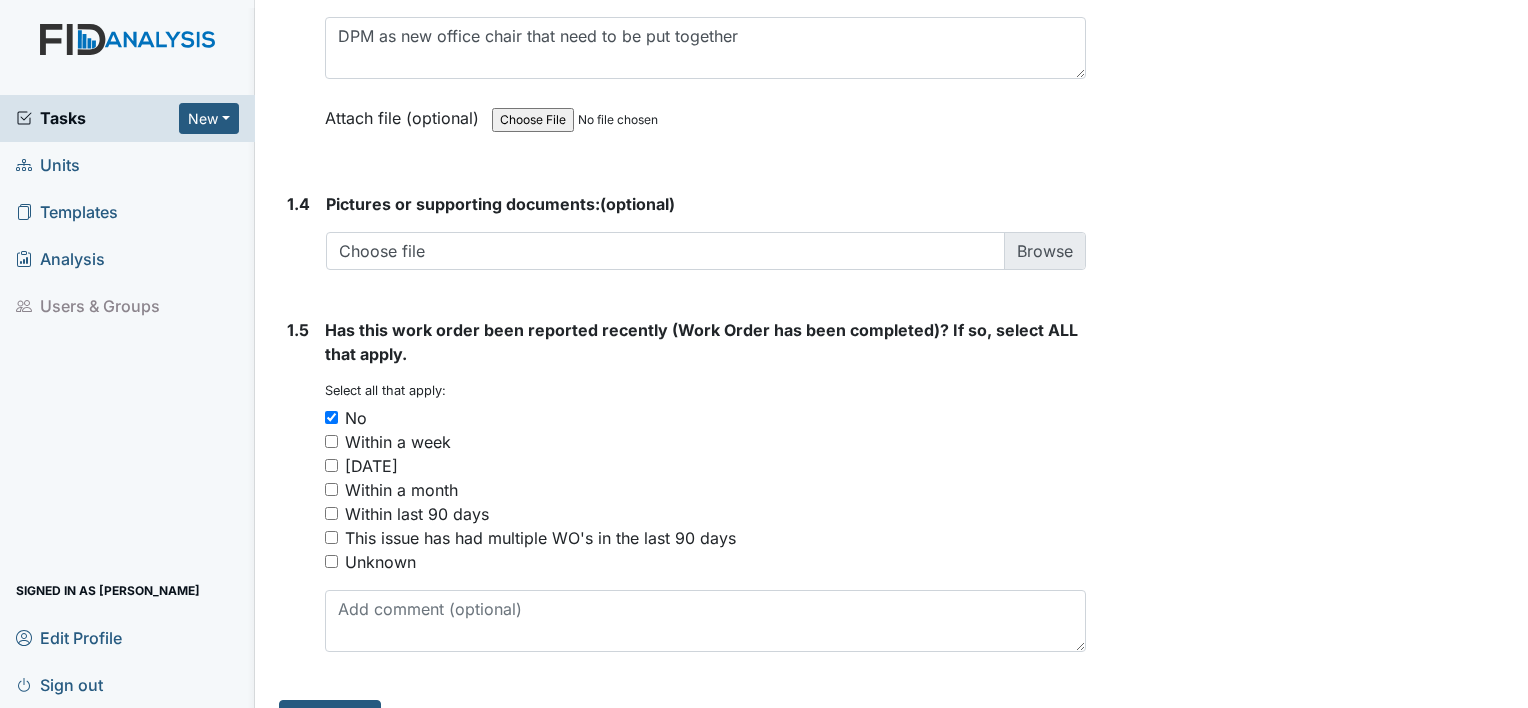 scroll, scrollTop: 1482, scrollLeft: 0, axis: vertical 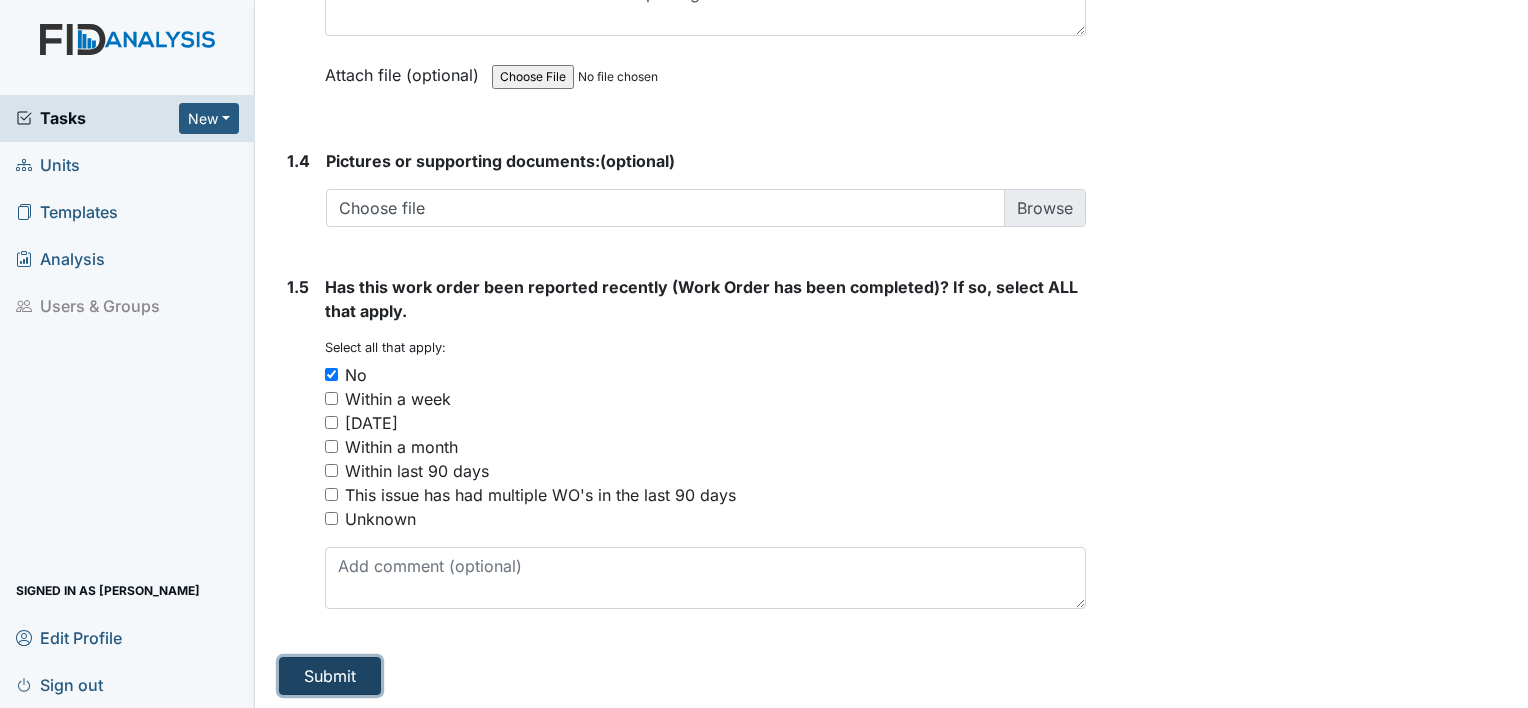 click on "Submit" at bounding box center (330, 676) 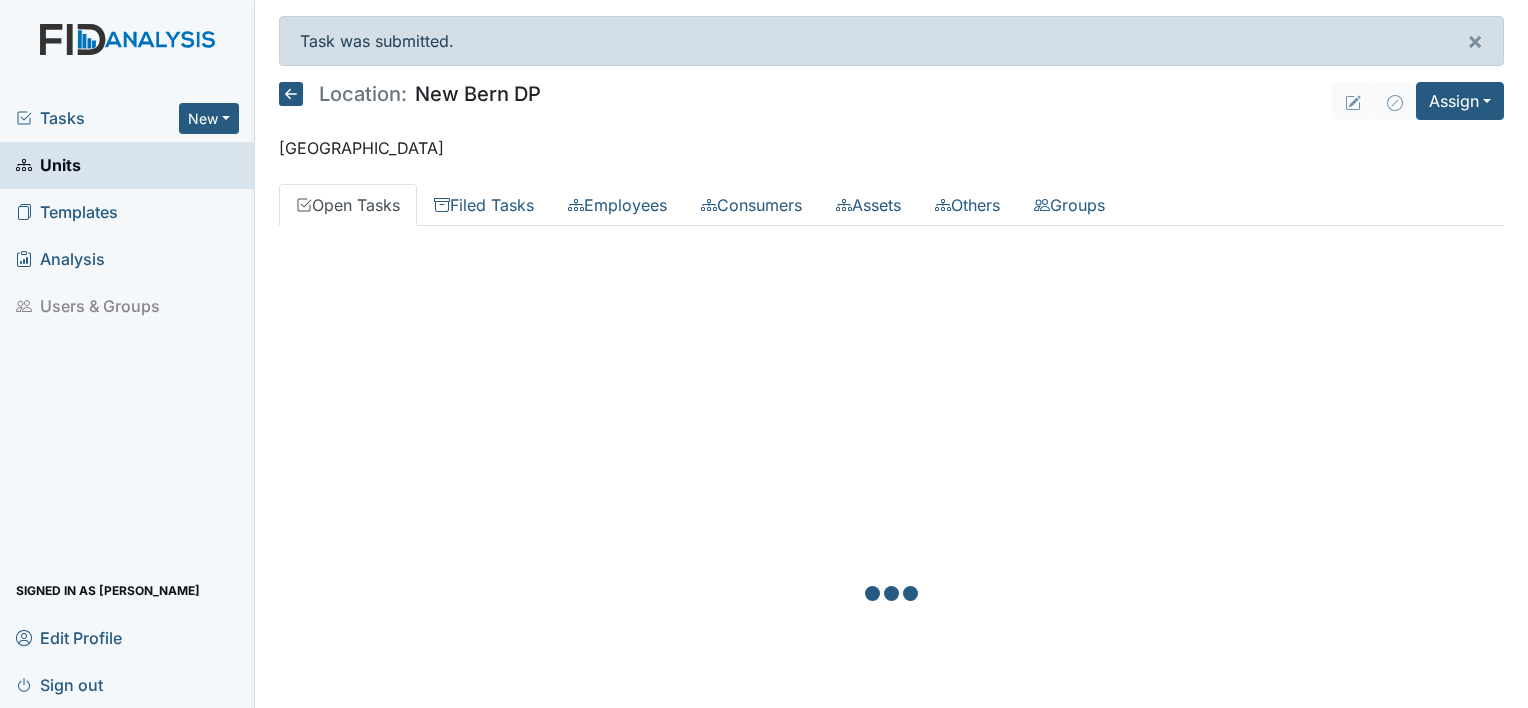 scroll, scrollTop: 0, scrollLeft: 0, axis: both 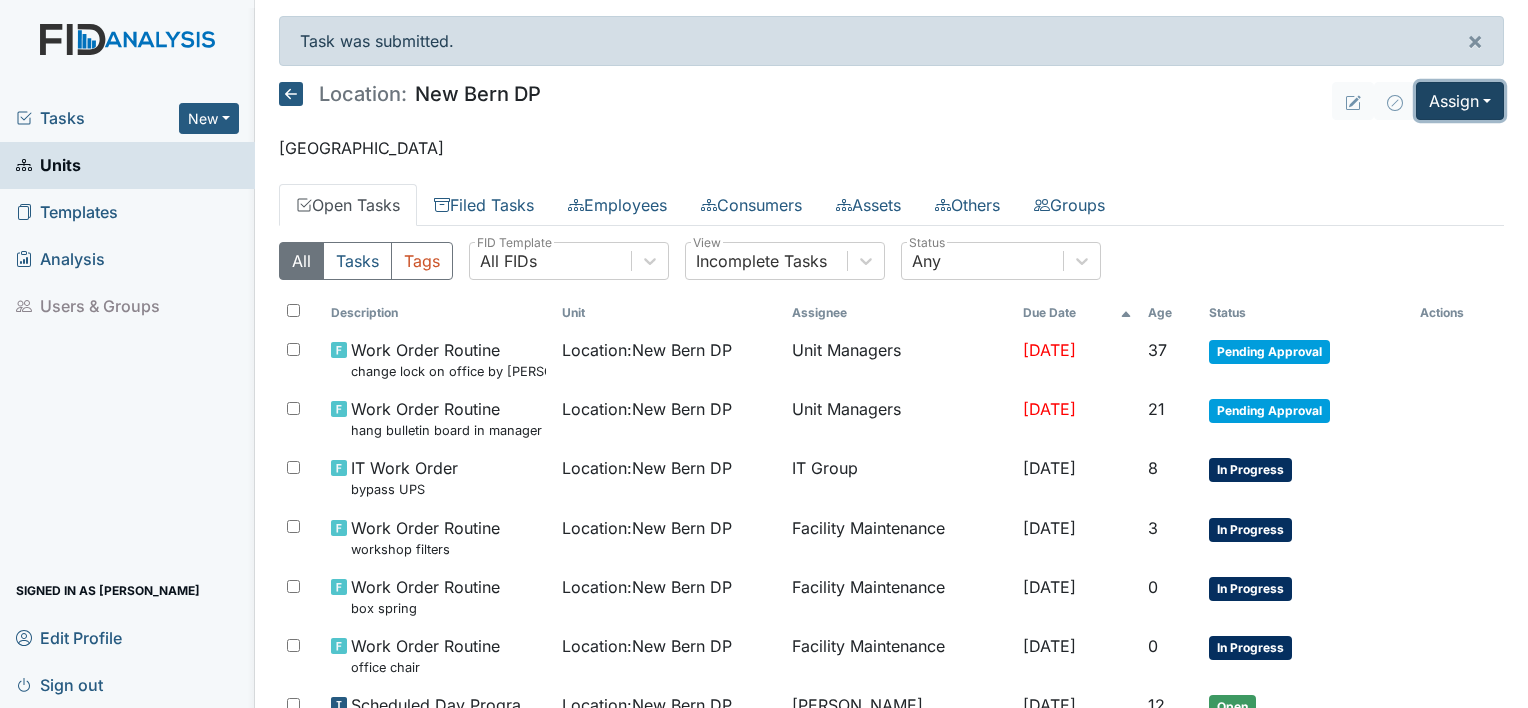 click on "Assign" at bounding box center (1460, 101) 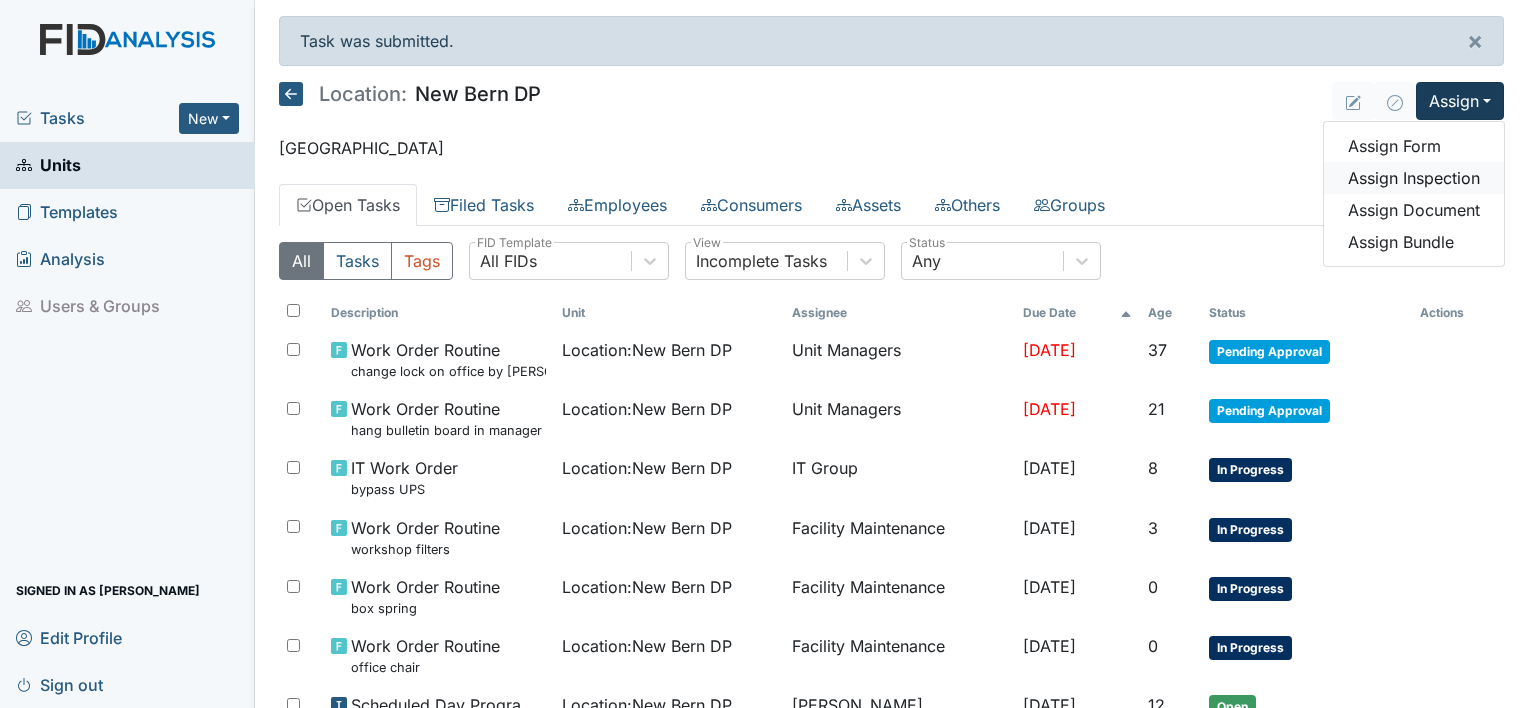 click on "Assign Inspection" at bounding box center [1414, 178] 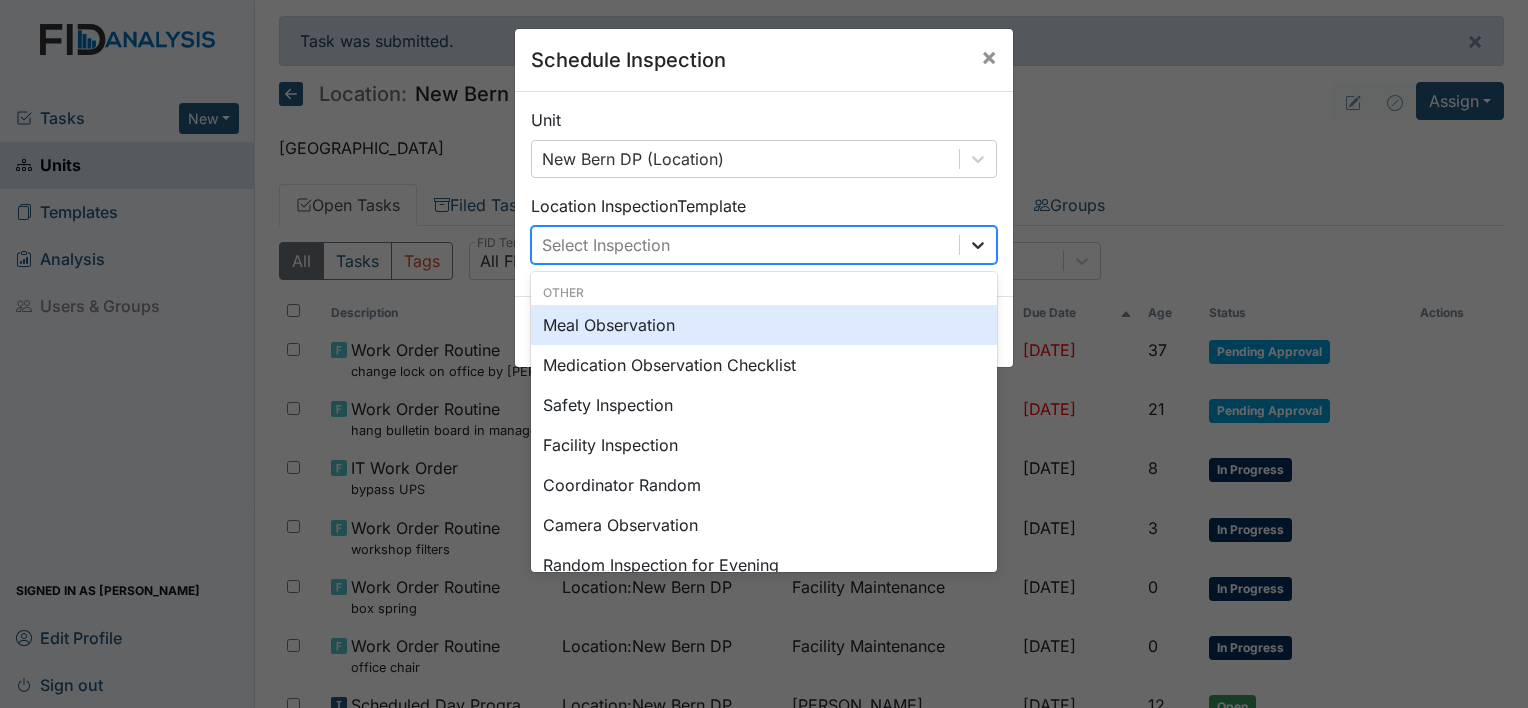 click 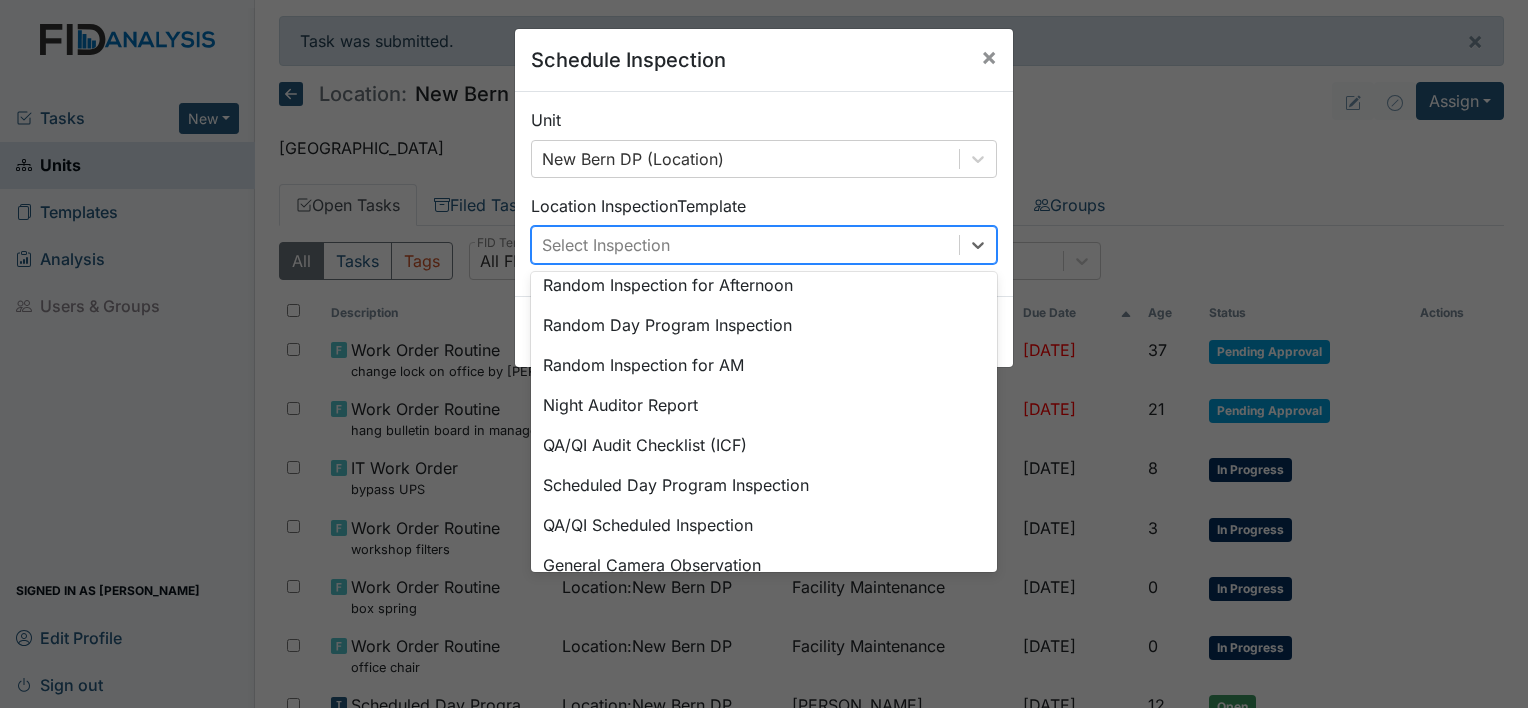 scroll, scrollTop: 344, scrollLeft: 0, axis: vertical 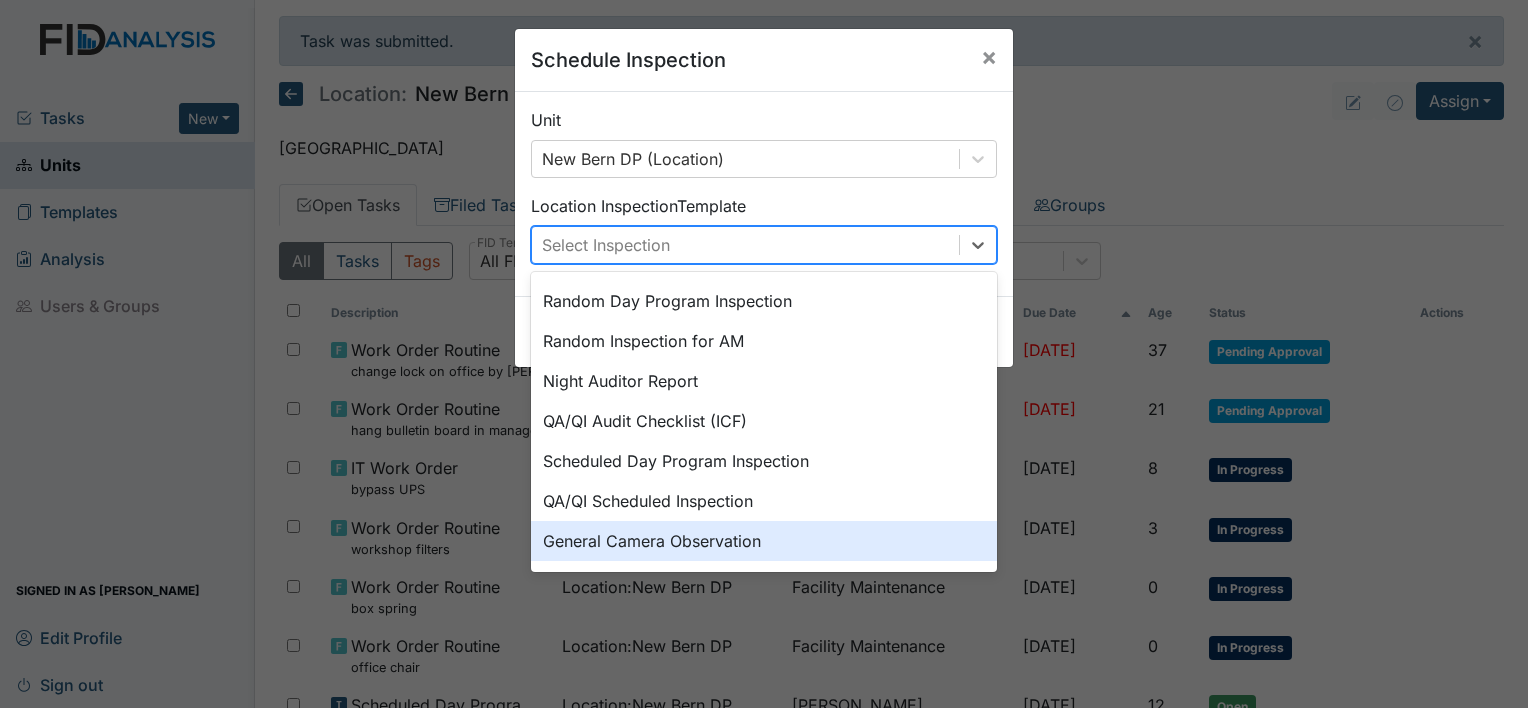 click on "General Camera Observation" at bounding box center [764, 541] 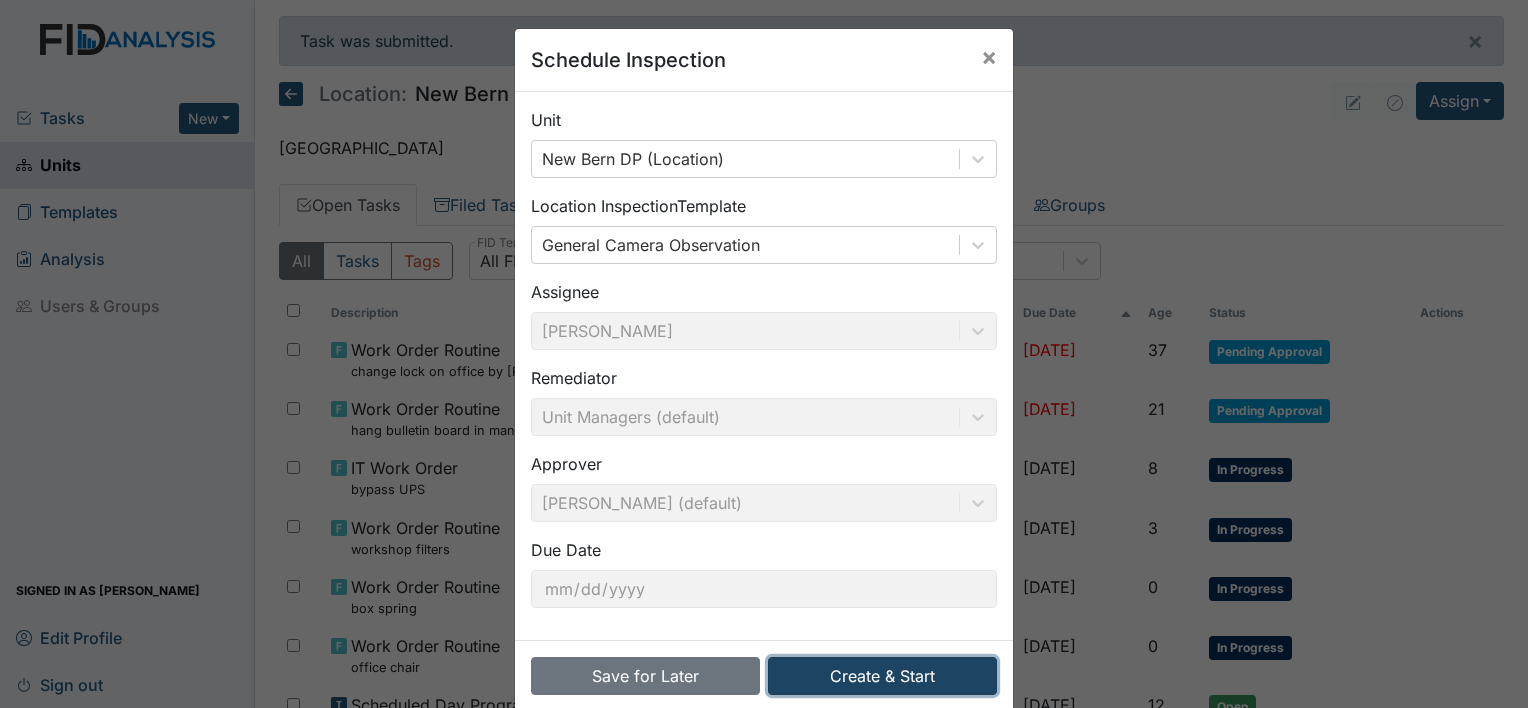 click on "Create & Start" at bounding box center [882, 676] 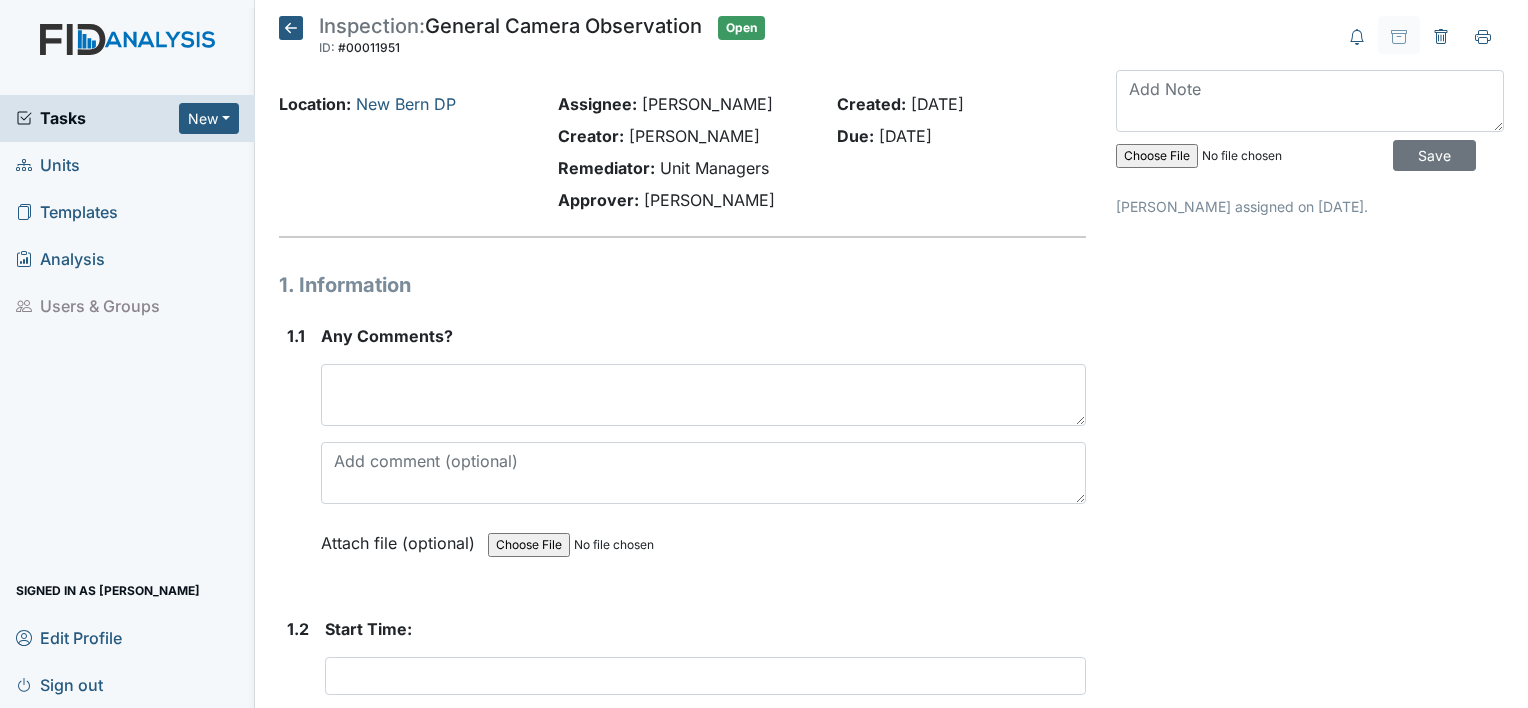 scroll, scrollTop: 0, scrollLeft: 0, axis: both 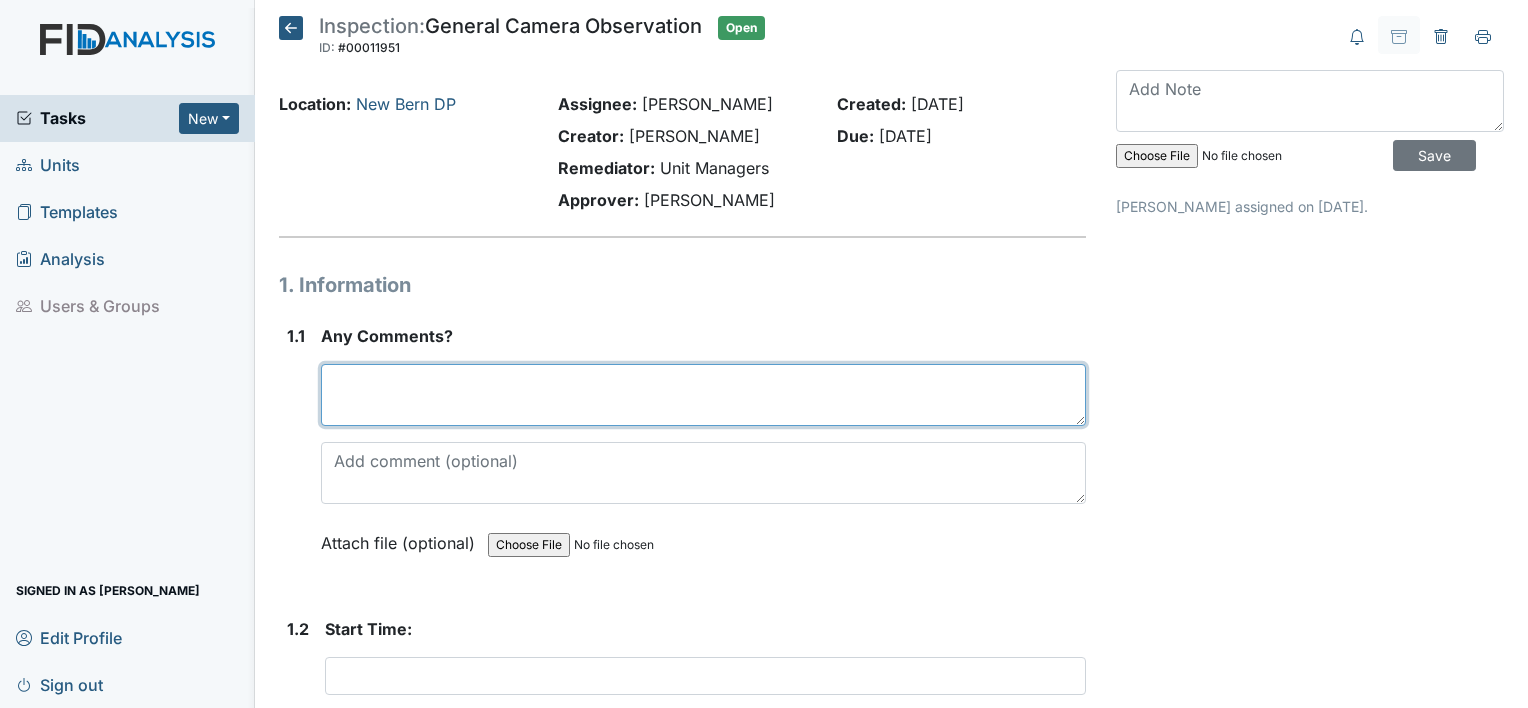 click at bounding box center (703, 395) 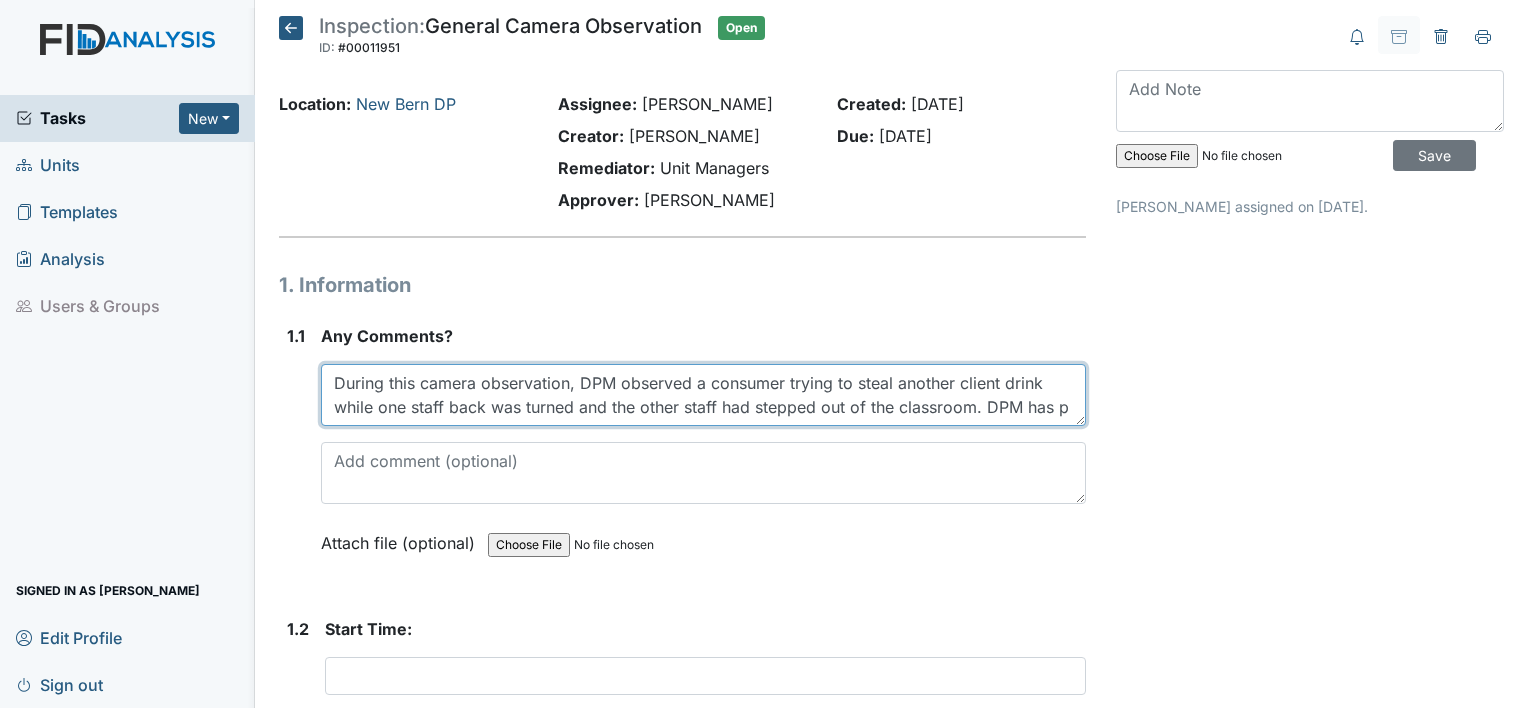 scroll, scrollTop: 16, scrollLeft: 0, axis: vertical 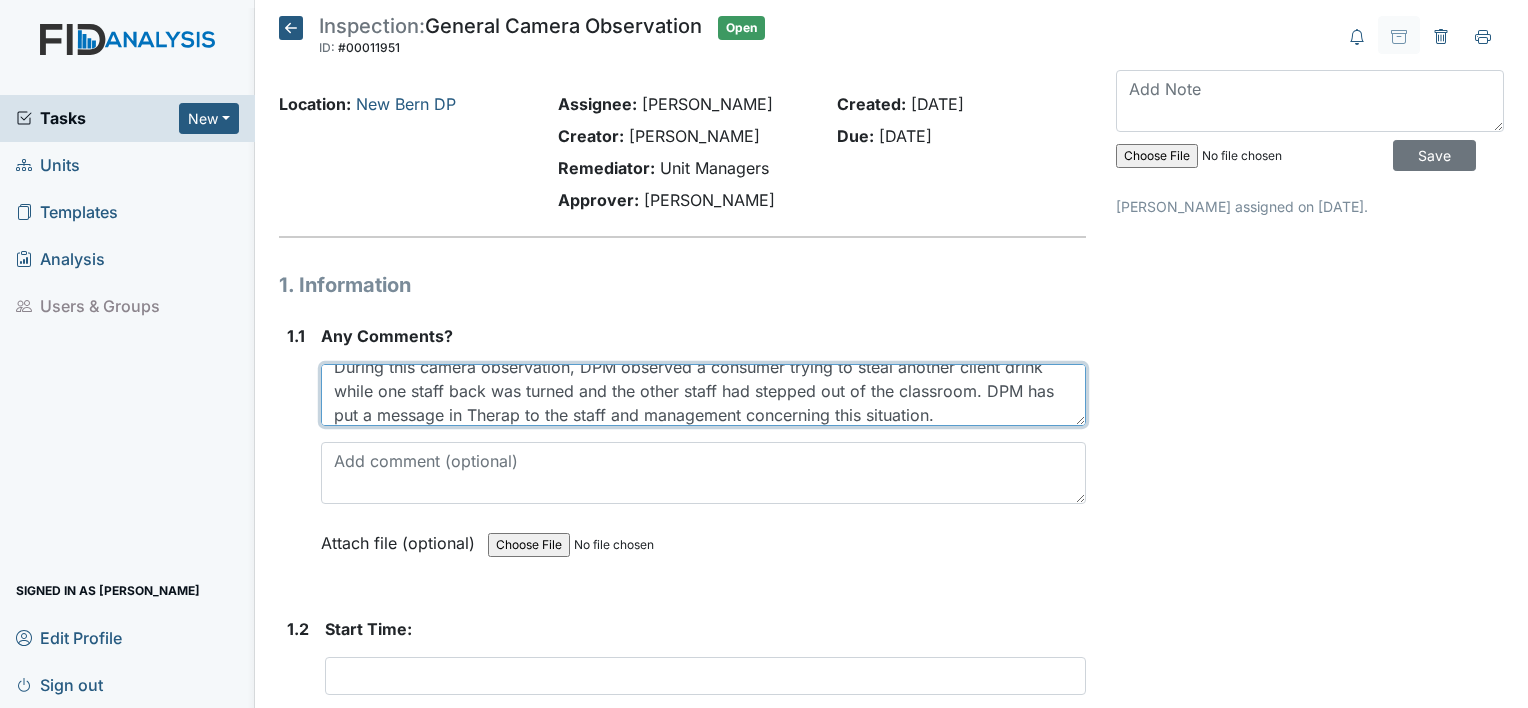 type on "During this camera observation, DPM observed a consumer trying to steal another client drink while one staff back was turned and the other staff had stepped out of the classroom. DPM has put a message in Therap to the staff and management concerning this situation." 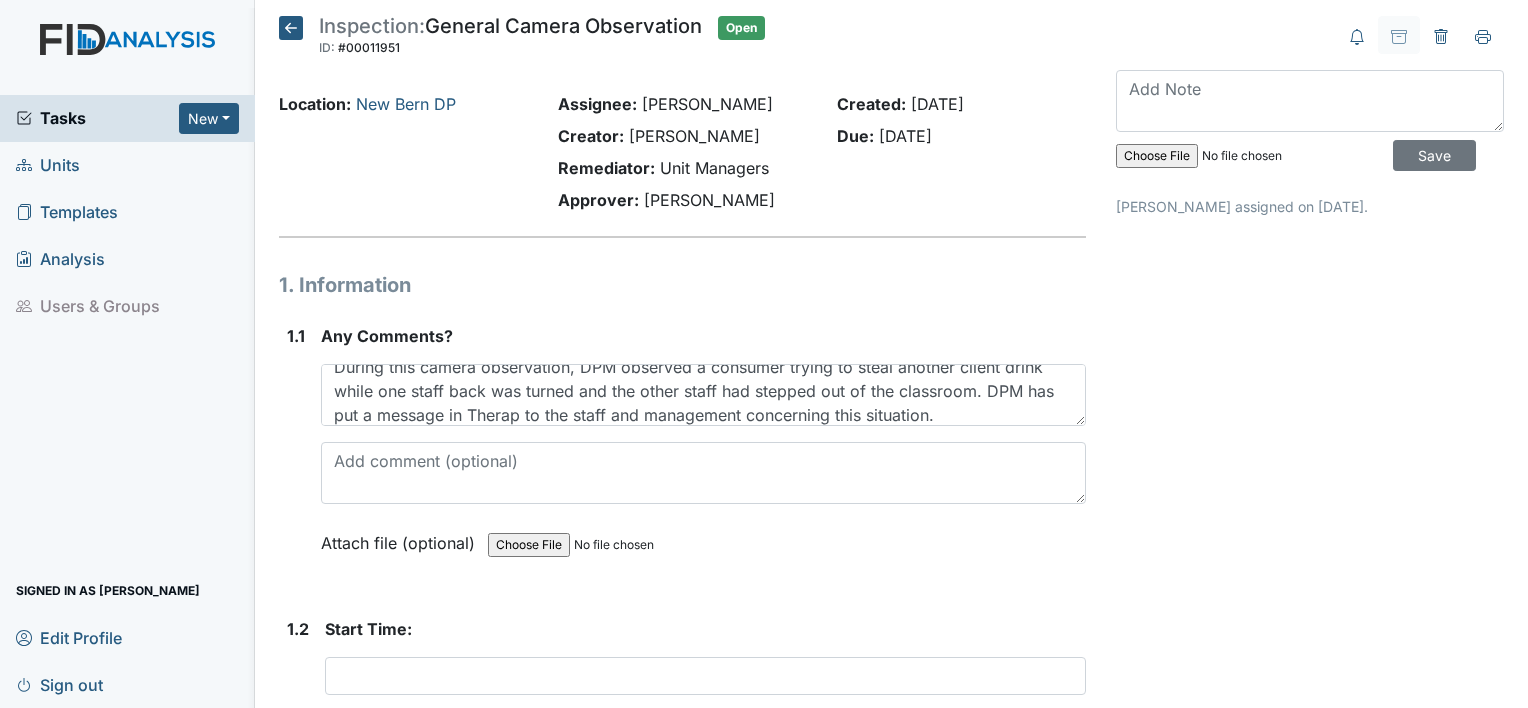 click on "Archive Task
×
Are you sure you want to archive this task? It will appear as incomplete on reports.
Archive
Delete Task
×
Are you sure you want to delete this task?
[GEOGRAPHIC_DATA]
Save
[PERSON_NAME] assigned on [DATE]." at bounding box center (1310, 713) 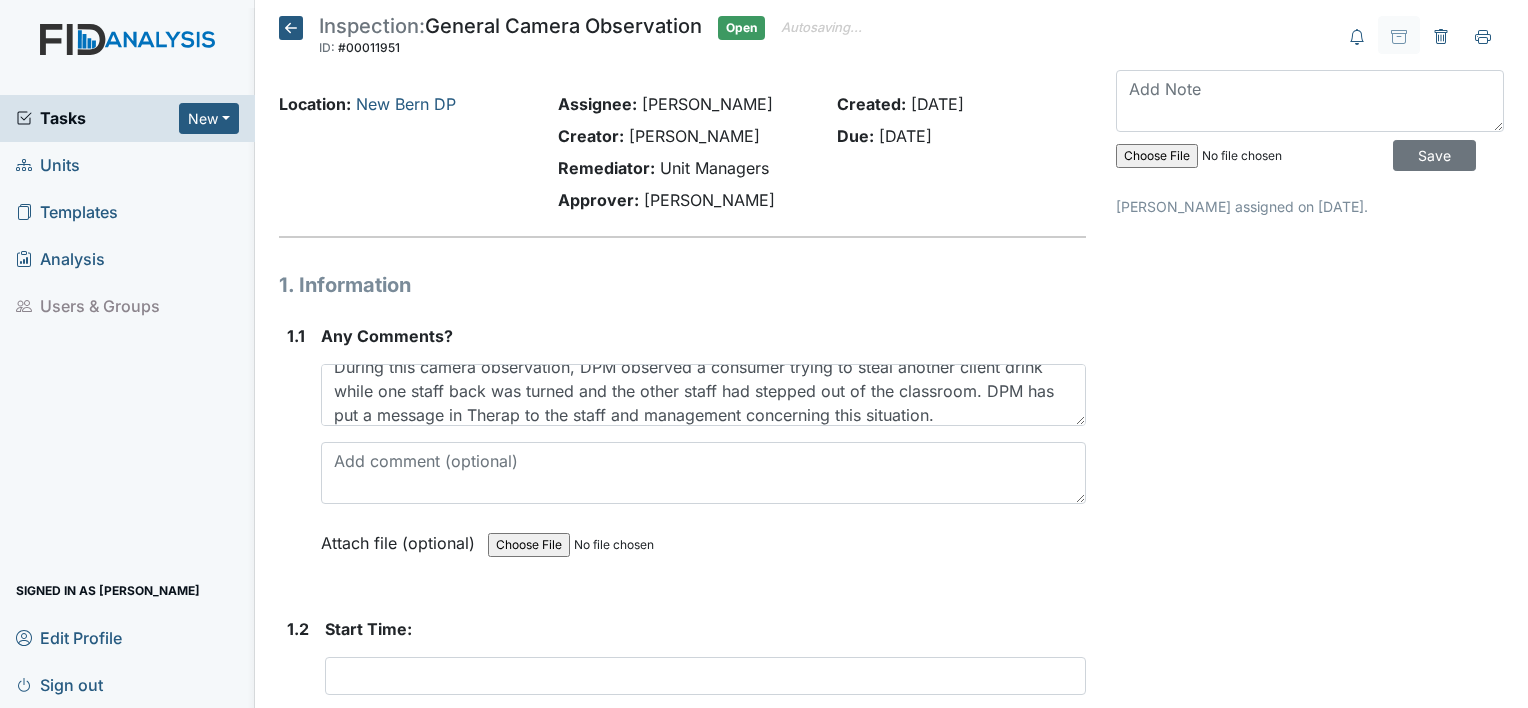 click on "Archive Task
×
Are you sure you want to archive this task? It will appear as incomplete on reports.
Archive
Delete Task
×
Are you sure you want to delete this task?
[GEOGRAPHIC_DATA]
Save
[PERSON_NAME] assigned on [DATE]." at bounding box center (1310, 713) 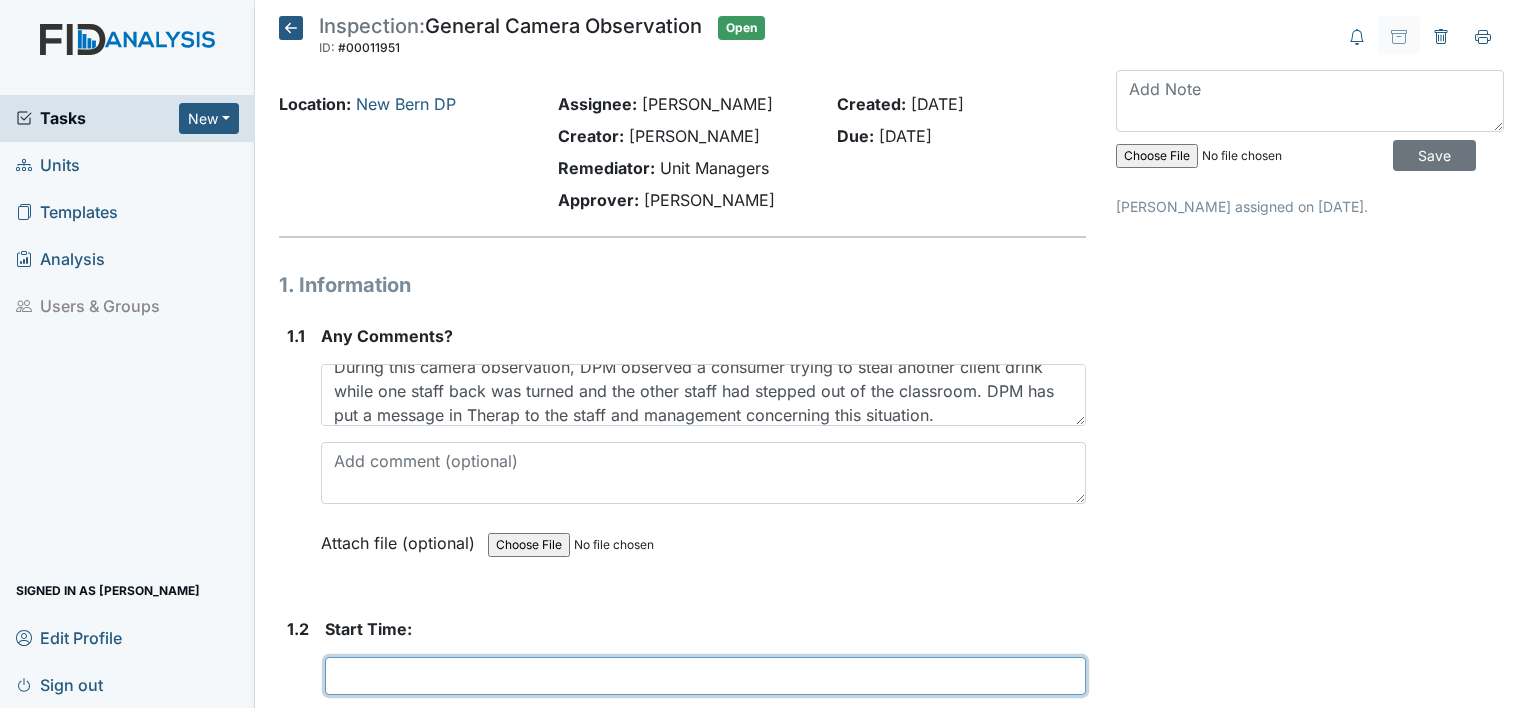 click at bounding box center (705, 676) 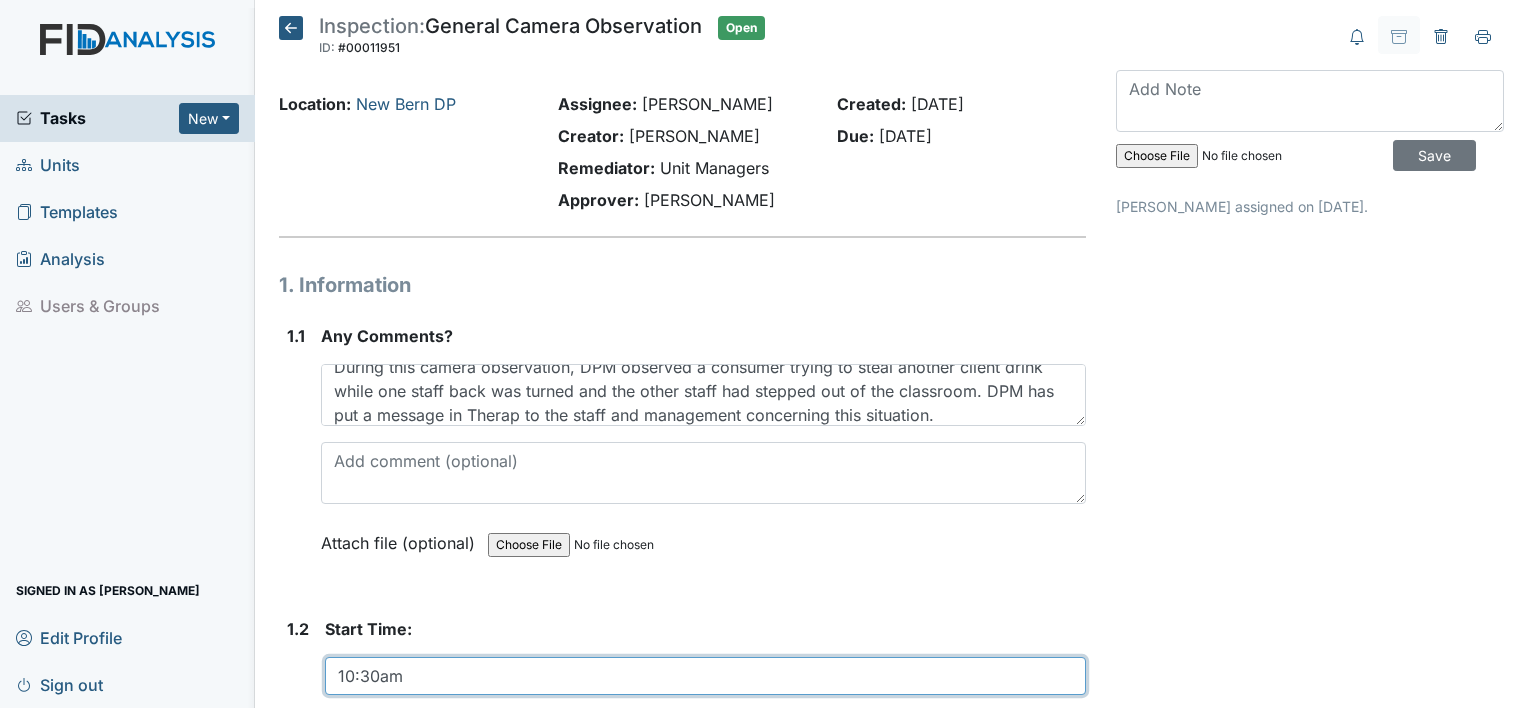 type on "10:30am" 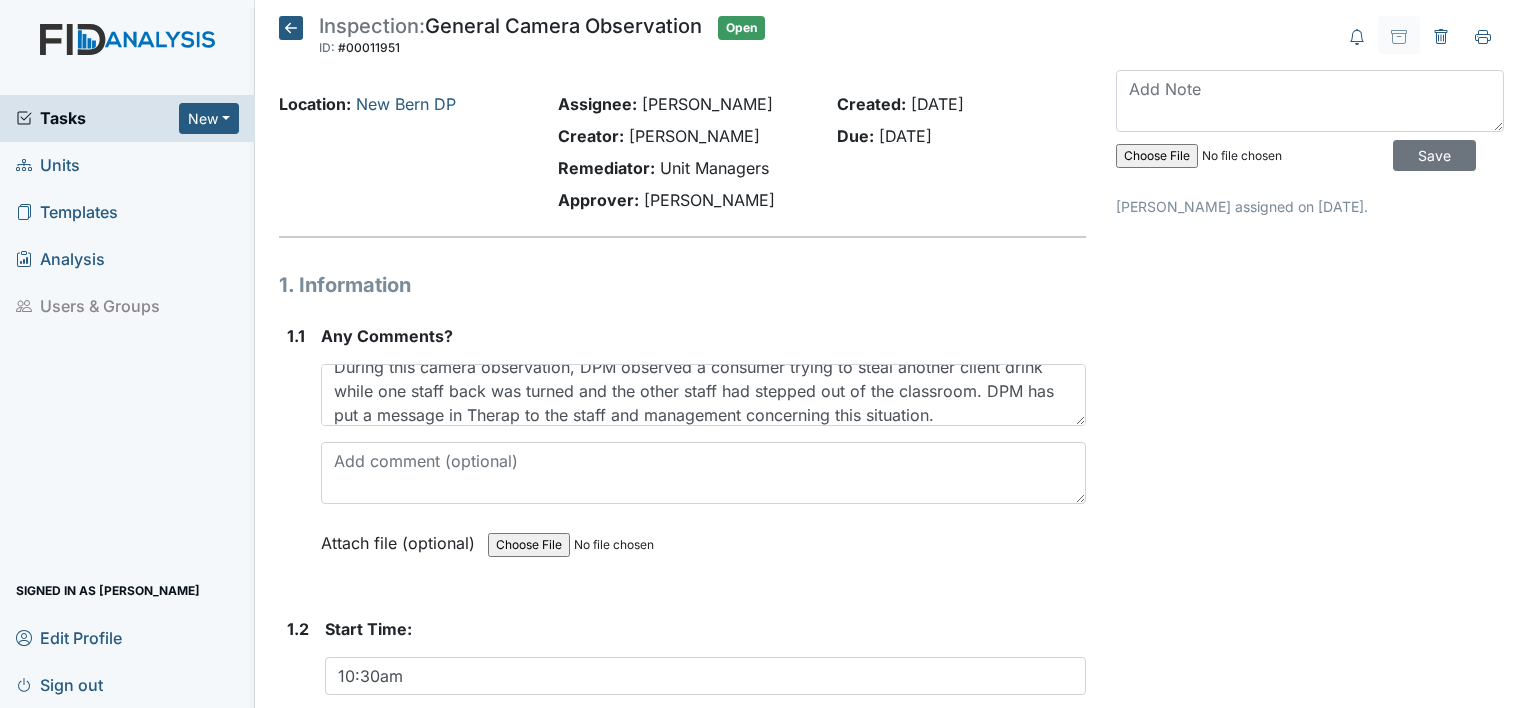 click on "Archive Task
×
Are you sure you want to archive this task? It will appear as incomplete on reports.
Archive
Delete Task
×
Are you sure you want to delete this task?
[GEOGRAPHIC_DATA]
Save
[PERSON_NAME] assigned on [DATE]." at bounding box center [1310, 713] 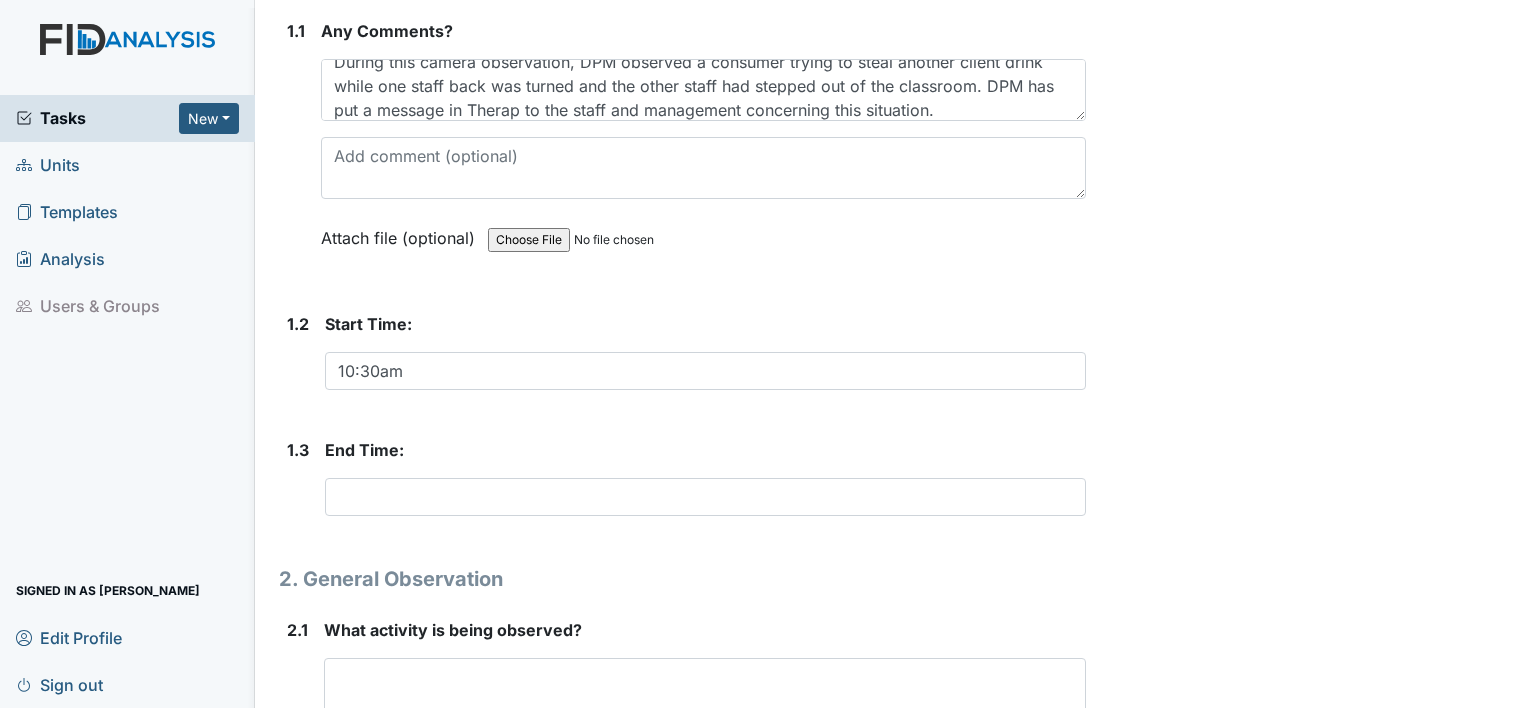scroll, scrollTop: 314, scrollLeft: 0, axis: vertical 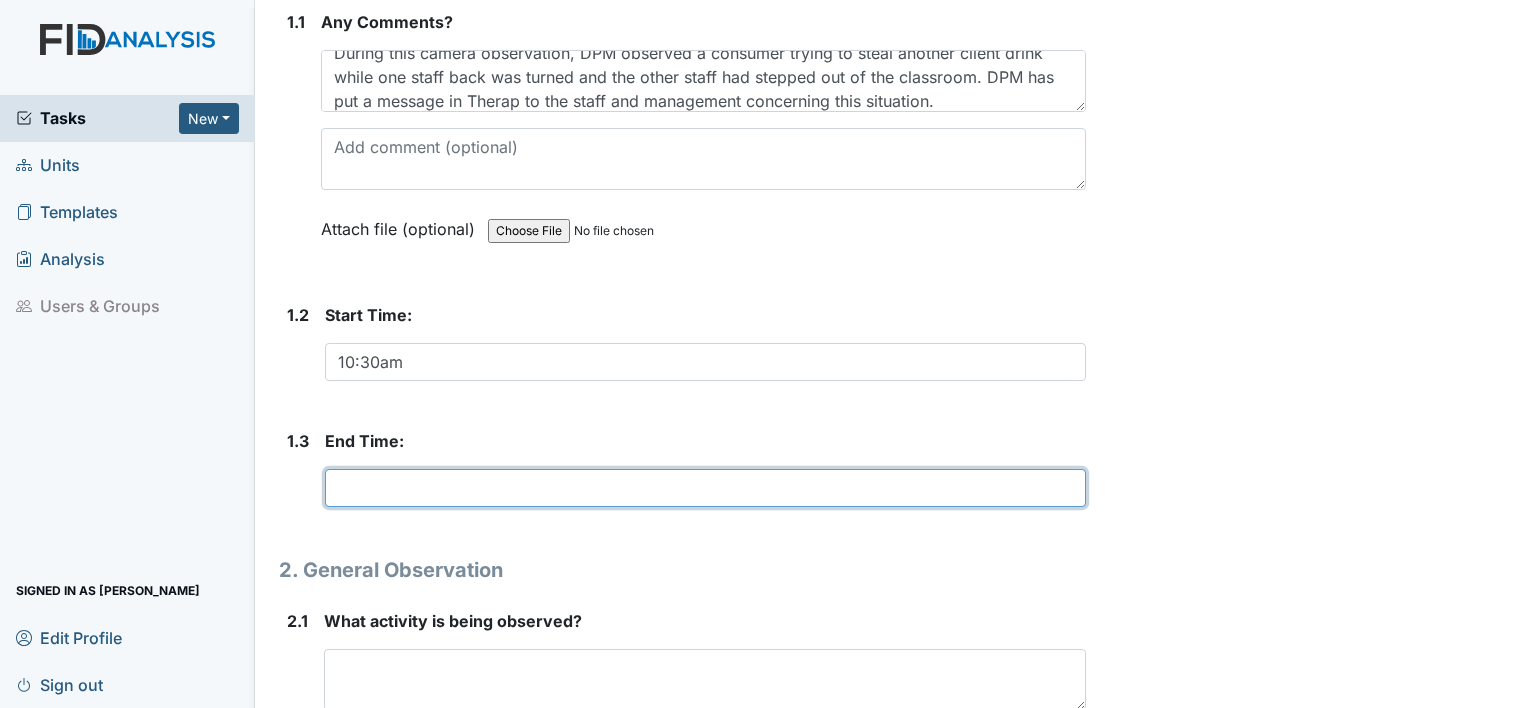 click at bounding box center (705, 488) 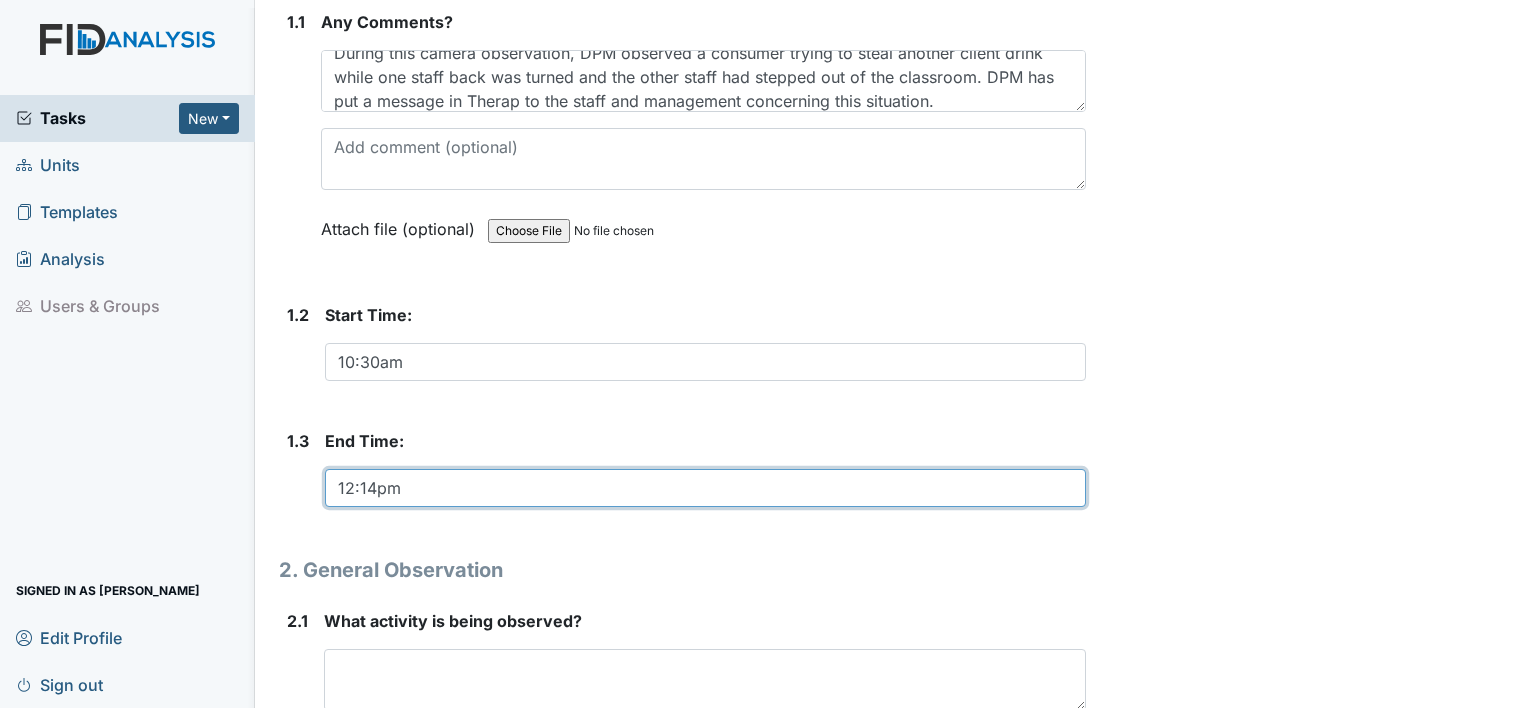 type on "12:14pm" 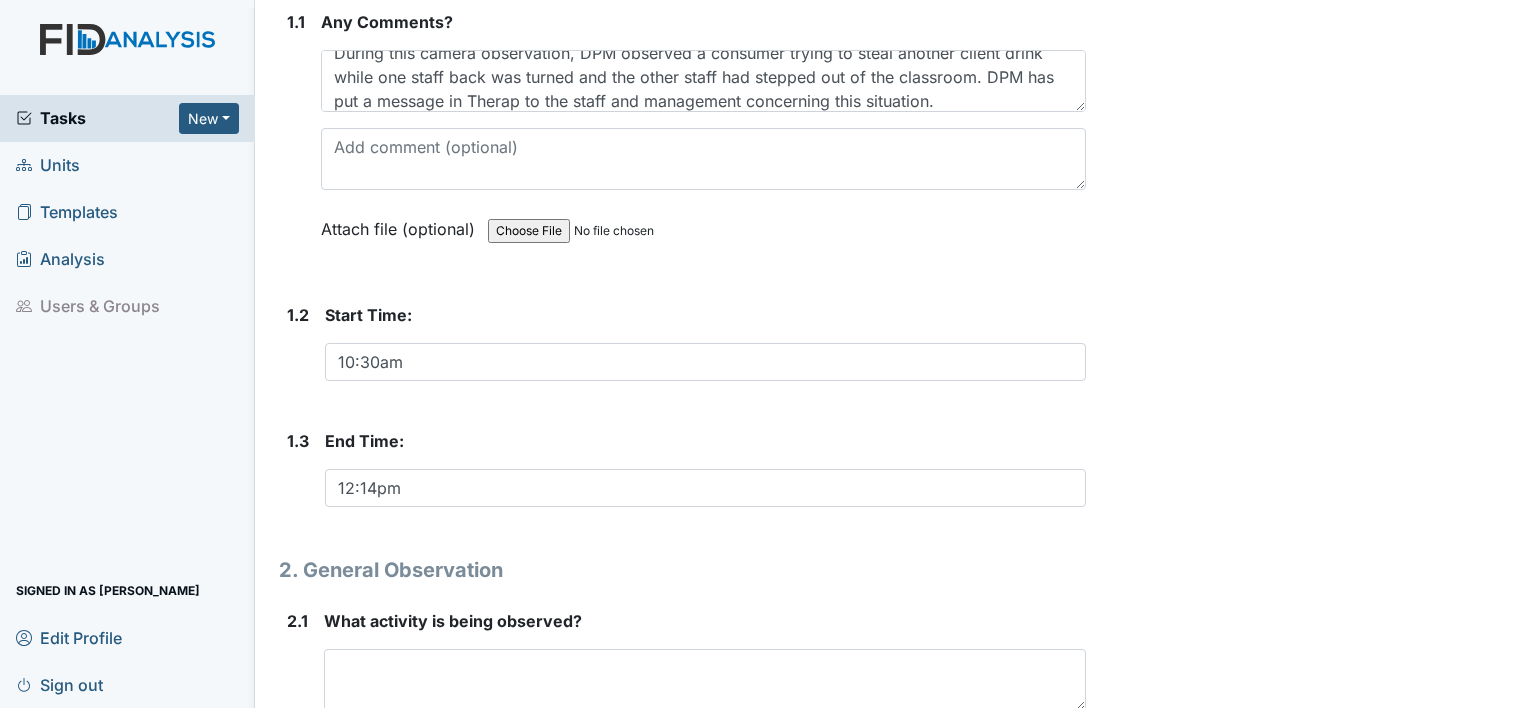 click on "Archive Task
×
Are you sure you want to archive this task? It will appear as incomplete on reports.
Archive
Delete Task
×
Are you sure you want to delete this task?
[GEOGRAPHIC_DATA]
Save
[PERSON_NAME] assigned on [DATE]." at bounding box center (1310, 399) 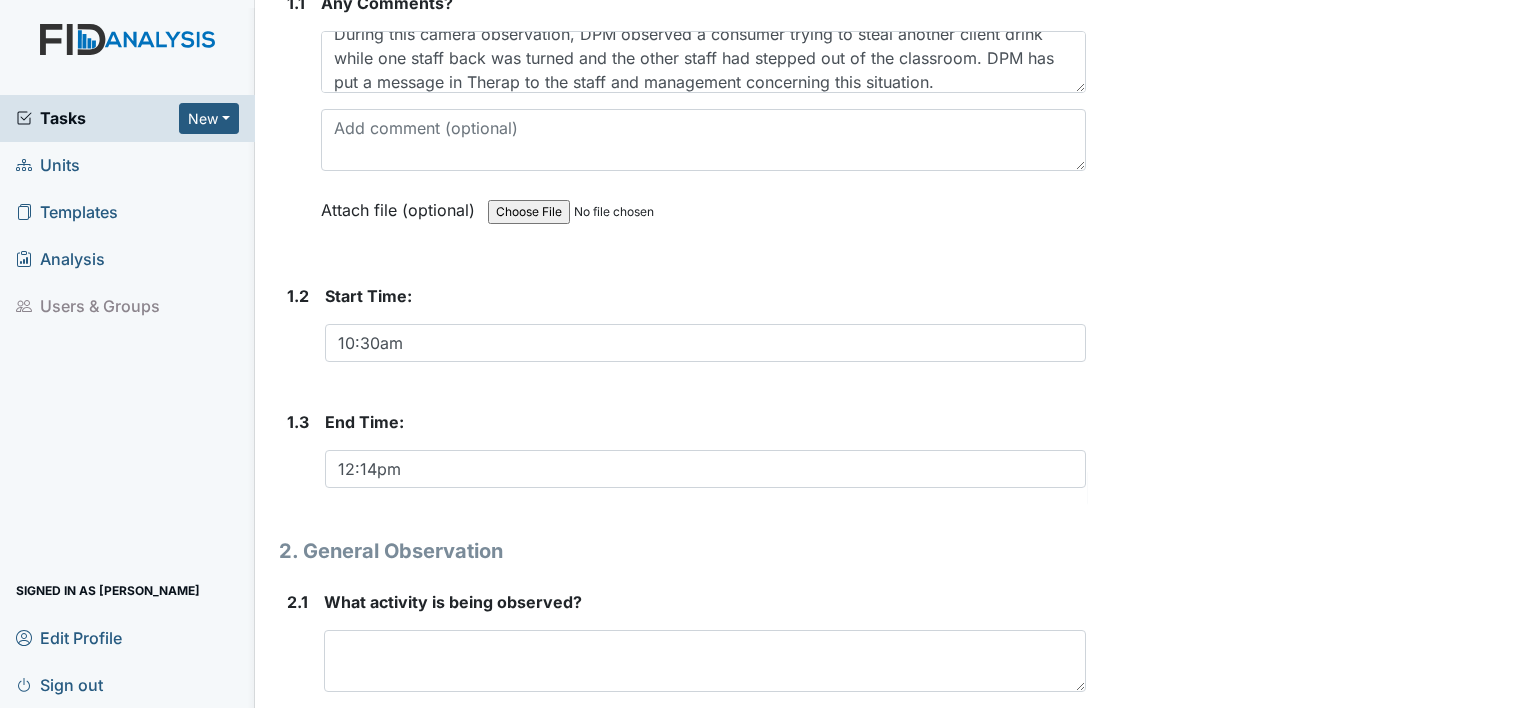 scroll, scrollTop: 336, scrollLeft: 0, axis: vertical 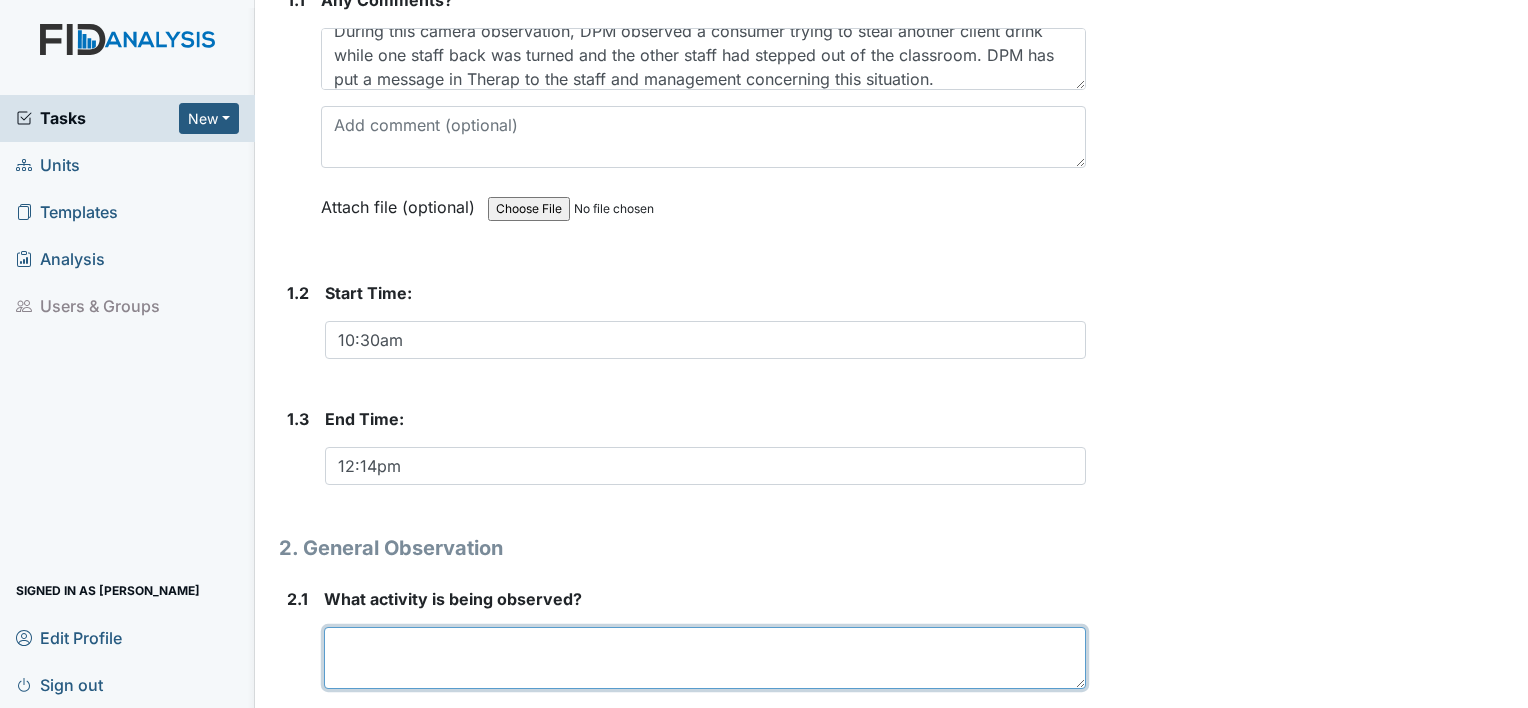 click at bounding box center [705, 658] 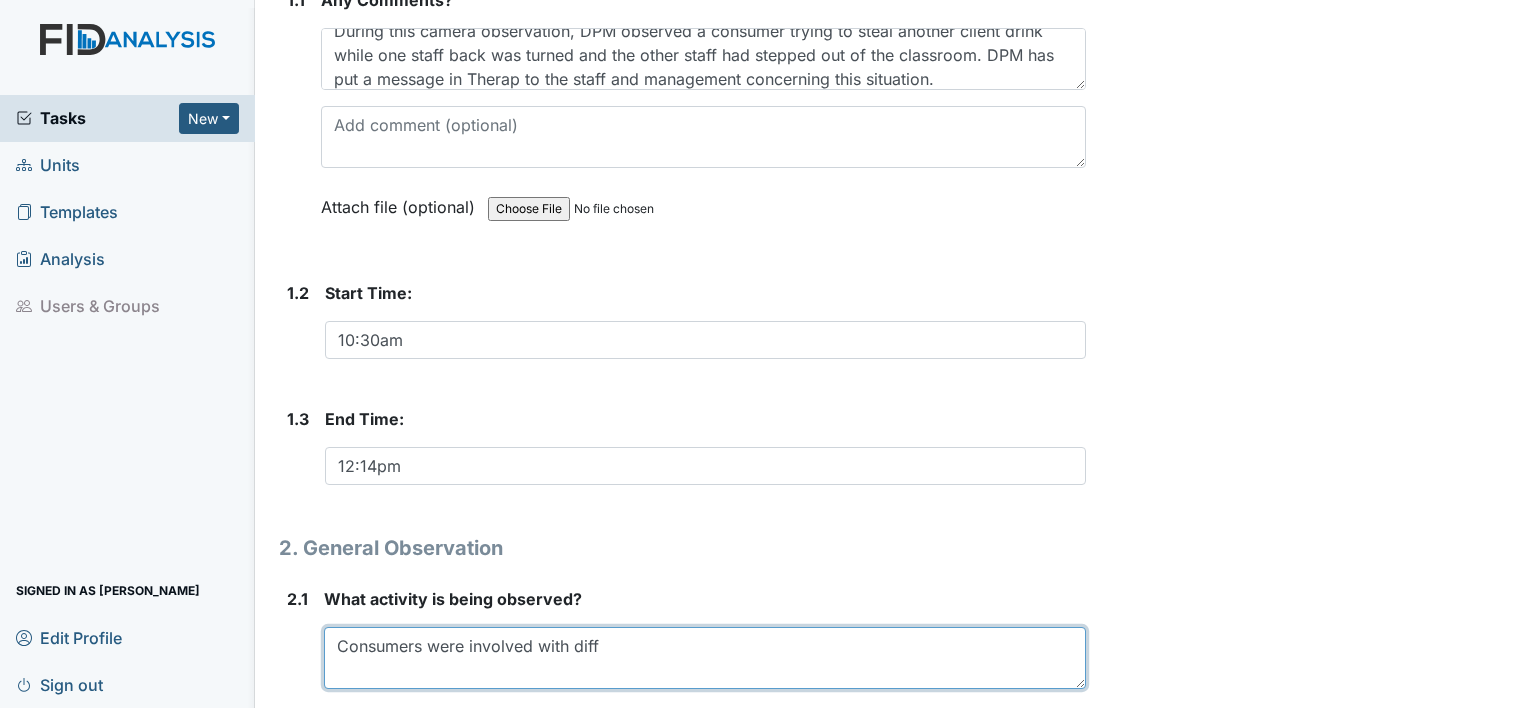 type on "Consumers were involved with diff" 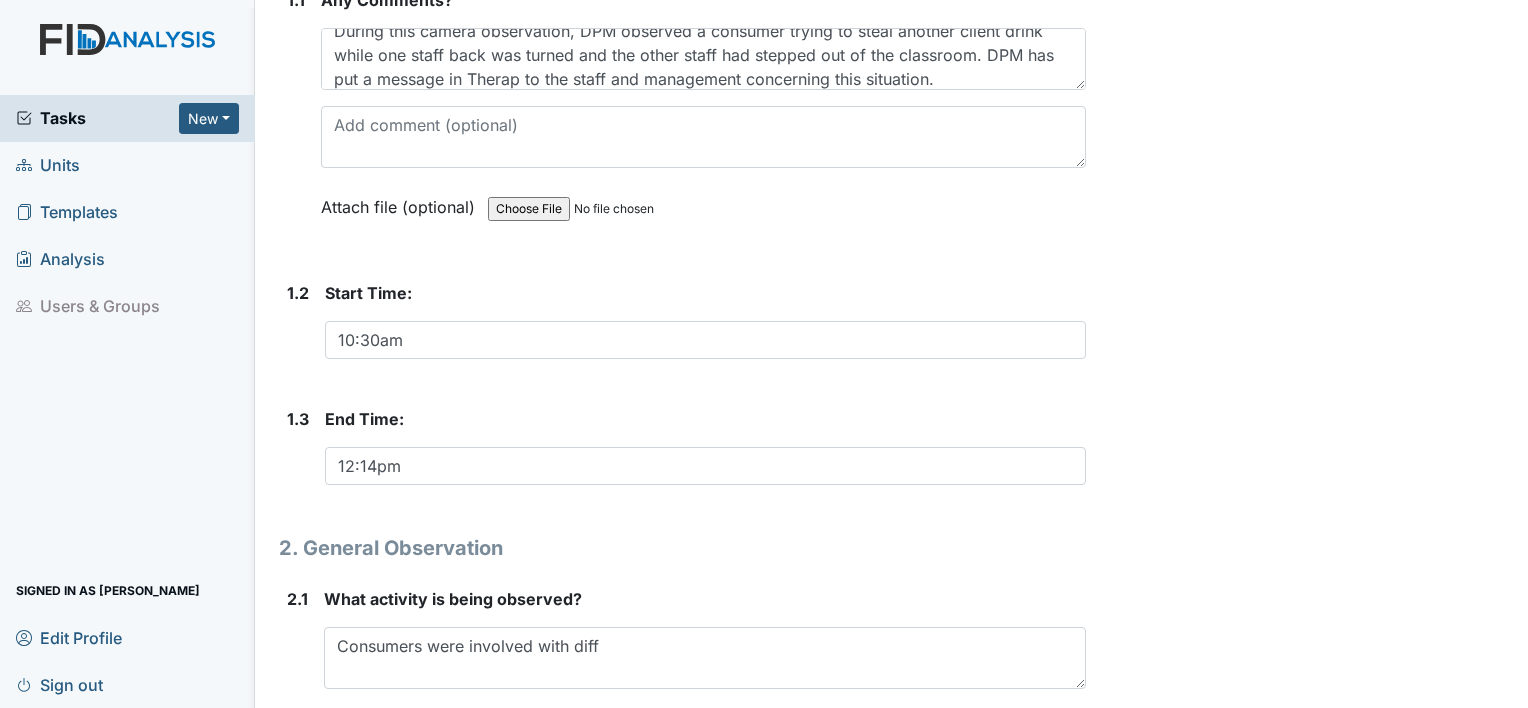 click on "Archive Task
×
Are you sure you want to archive this task? It will appear as incomplete on reports.
Archive
Delete Task
×
Are you sure you want to delete this task?
Delete
Save
Marsha Davis assigned on Jul 03, 2025." at bounding box center [1310, 377] 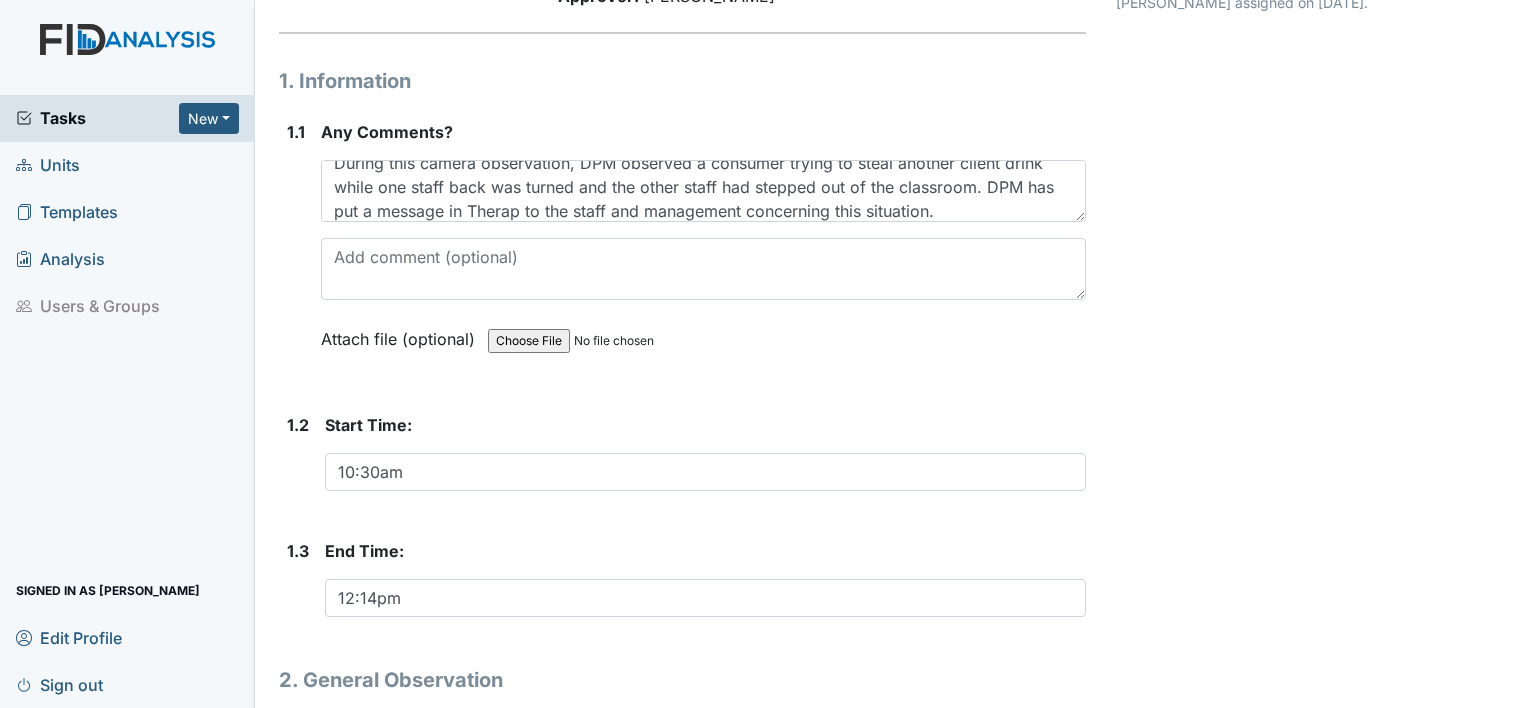 scroll, scrollTop: 202, scrollLeft: 0, axis: vertical 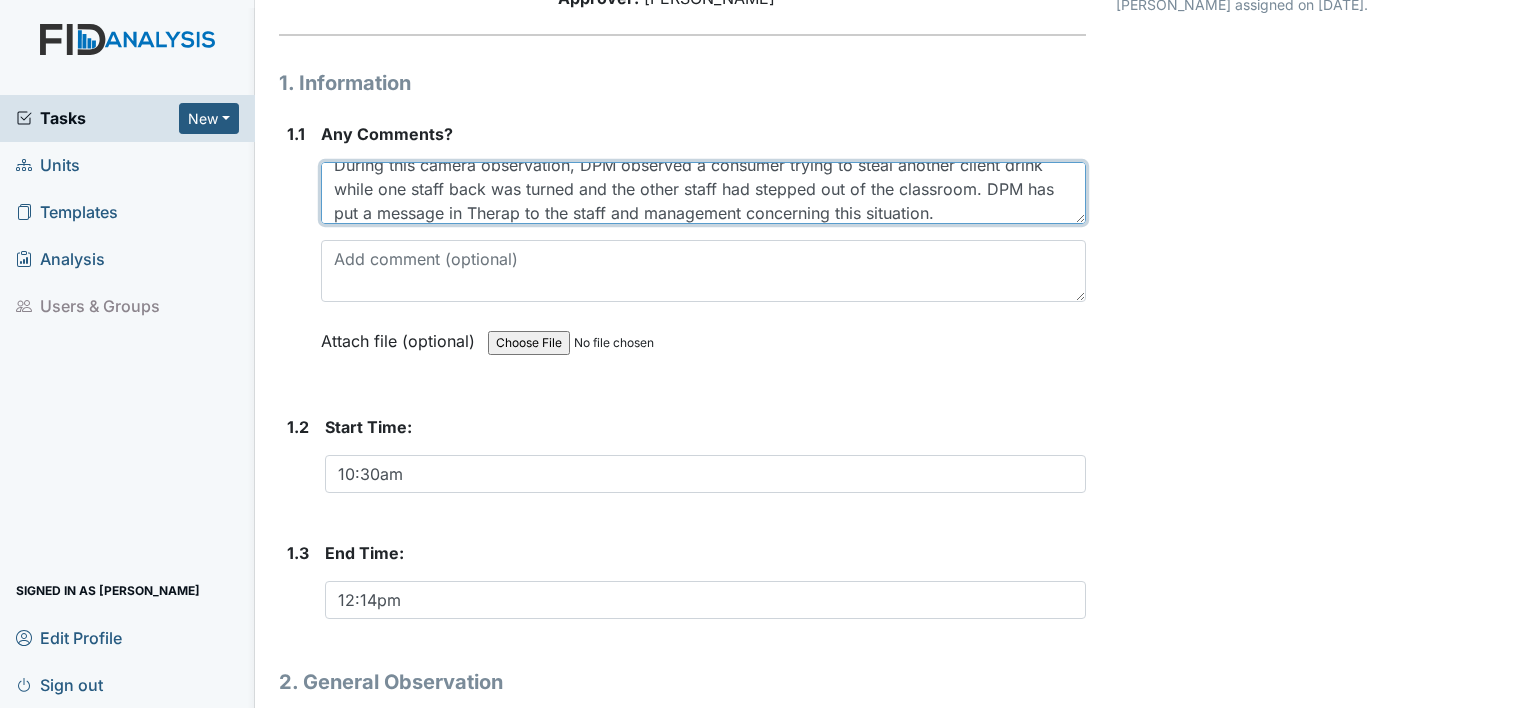 click on "During this camera observation, DPM observed a consumer trying to steal another client drink while one staff back was turned and the other staff had stepped out of the classroom. DPM has put a message in Therap to the staff and management concerning this situation." at bounding box center (703, 193) 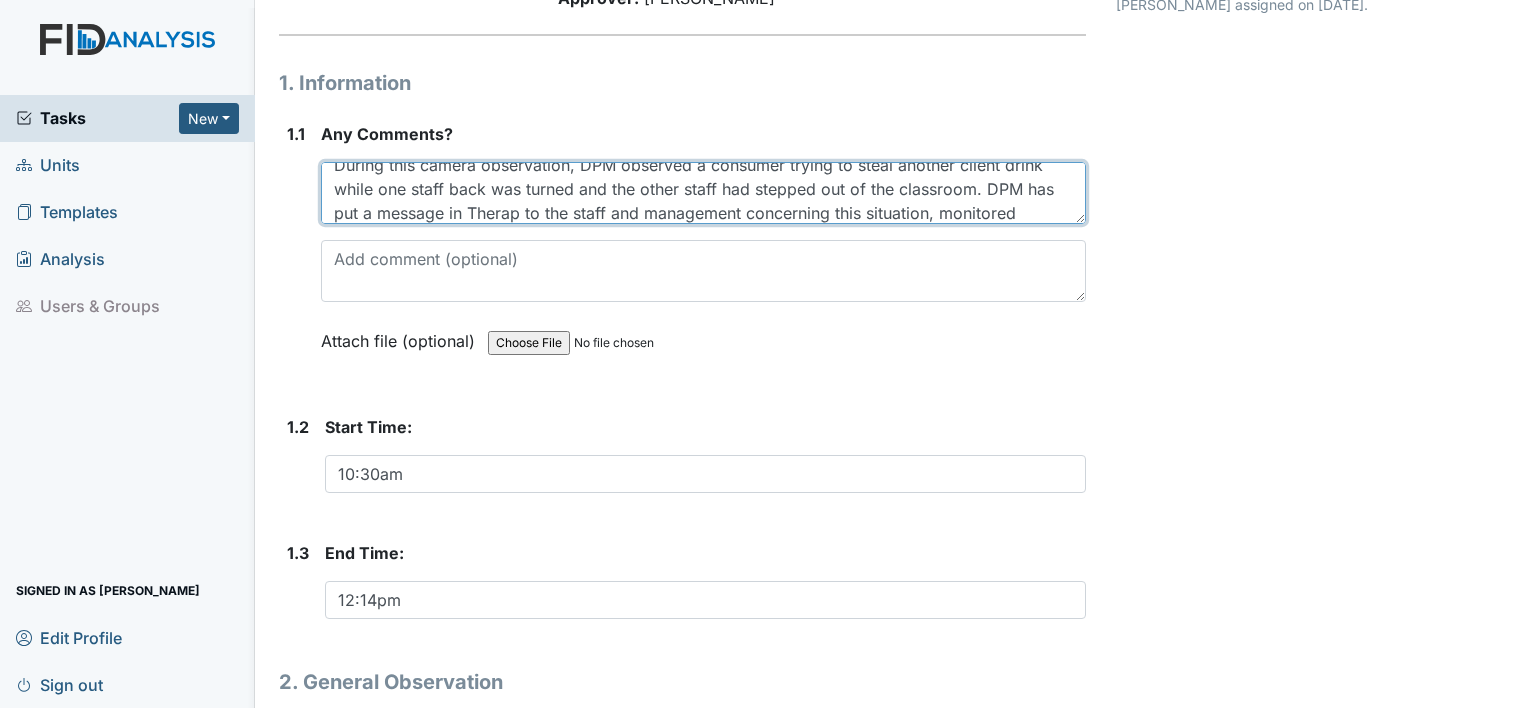 scroll, scrollTop: 40, scrollLeft: 0, axis: vertical 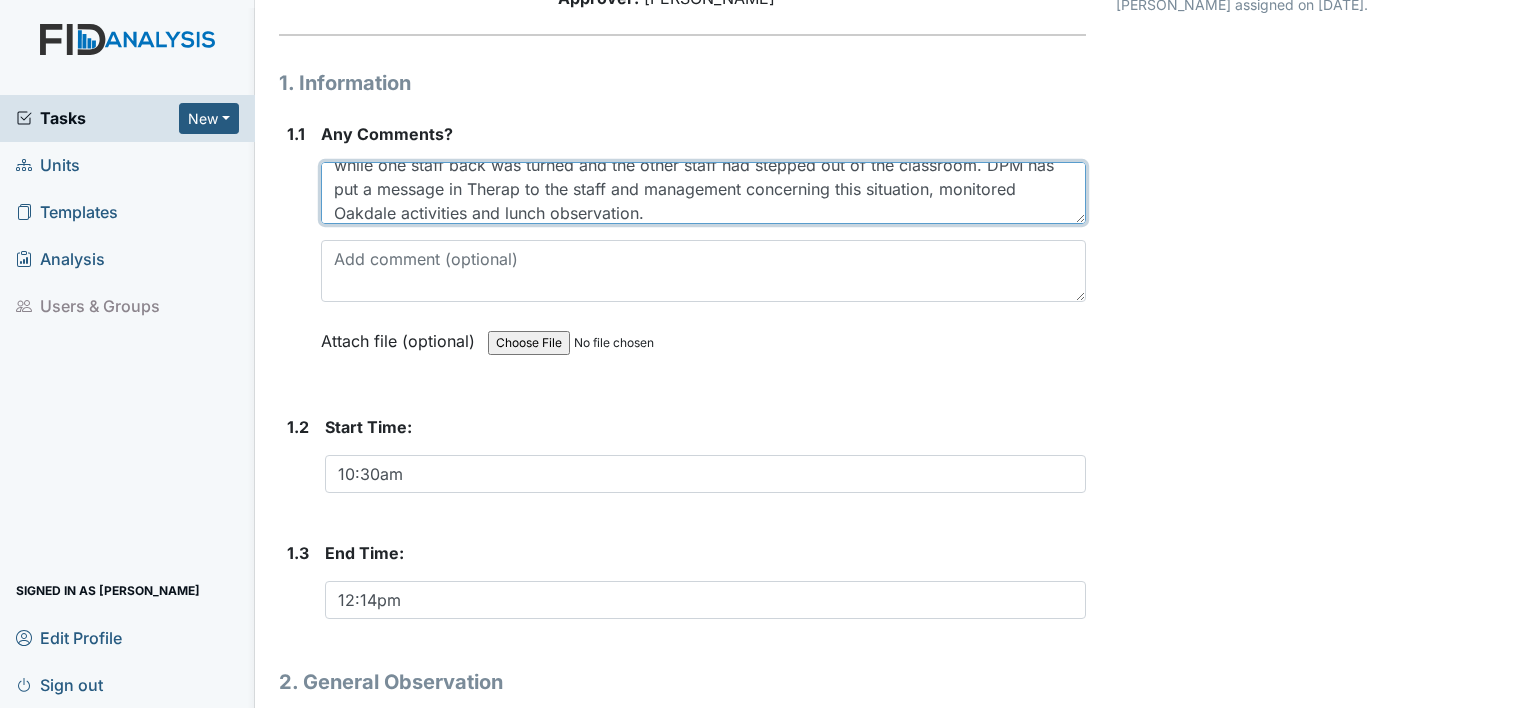 type on "During this camera observation, DPM observed a consumer trying to steal another client drink while one staff back was turned and the other staff had stepped out of the classroom. DPM has put a message in Therap to the staff and management concerning this situation, monitored Oakdale activities and lunch observation." 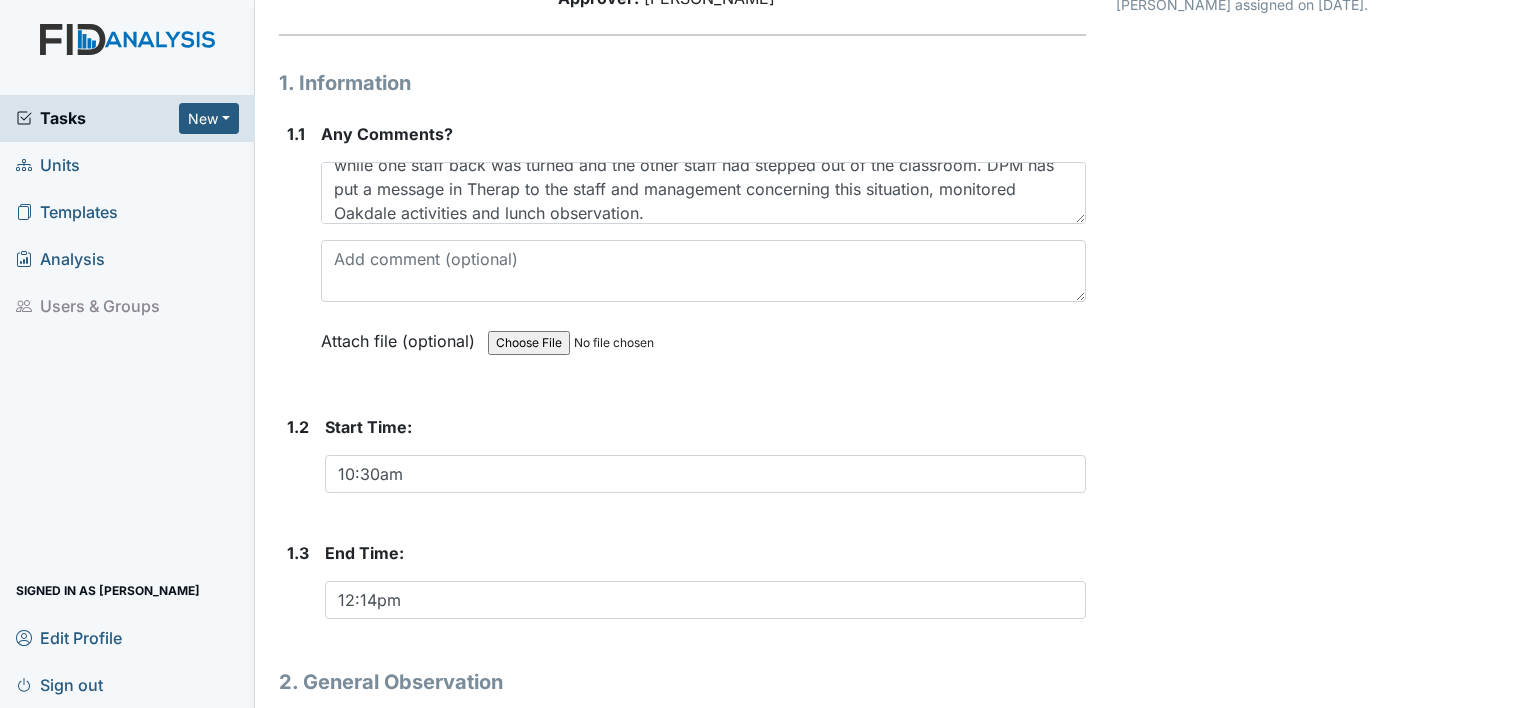 click on "Archive Task
×
Are you sure you want to archive this task? It will appear as incomplete on reports.
Archive
Delete Task
×
Are you sure you want to delete this task?
Delete
Save
Marsha Davis assigned on Jul 03, 2025." at bounding box center [1310, 511] 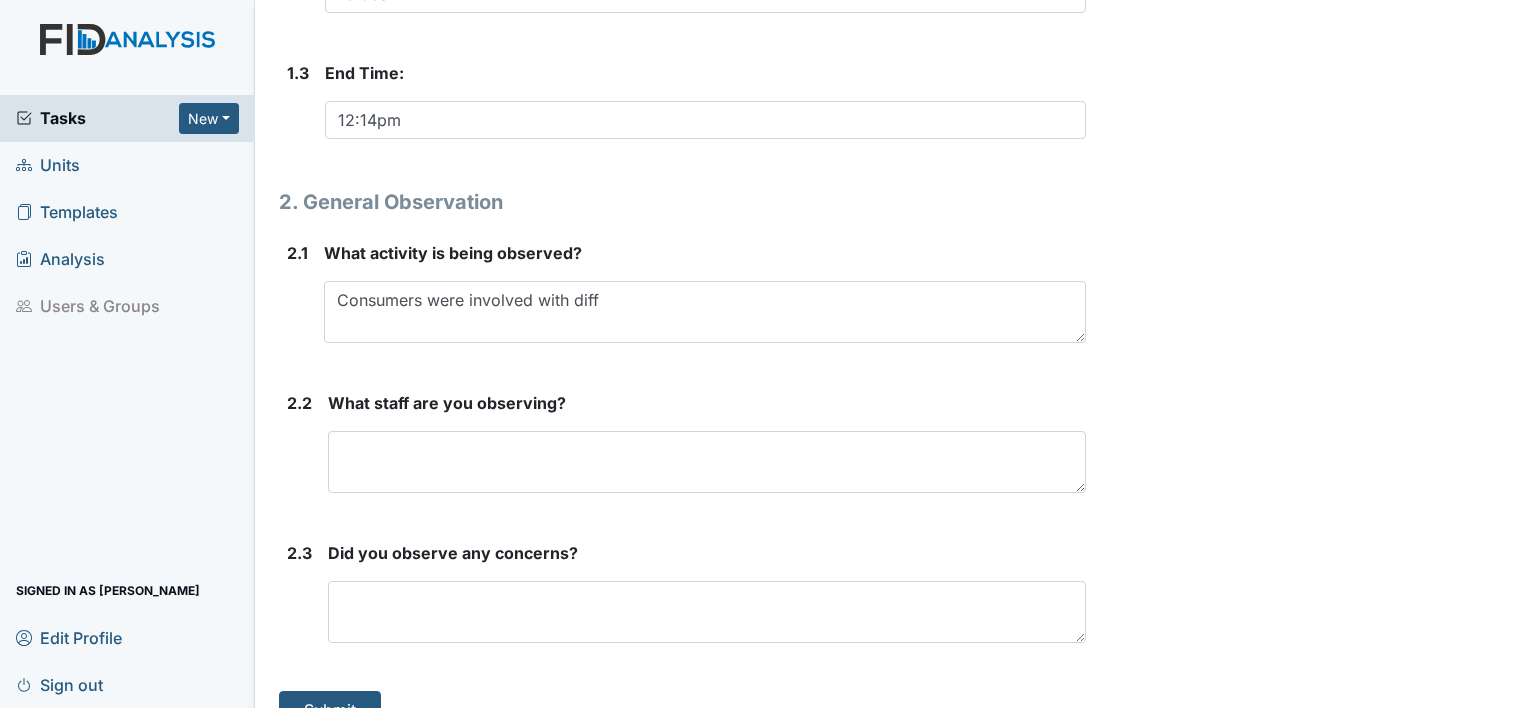 scroll, scrollTop: 683, scrollLeft: 0, axis: vertical 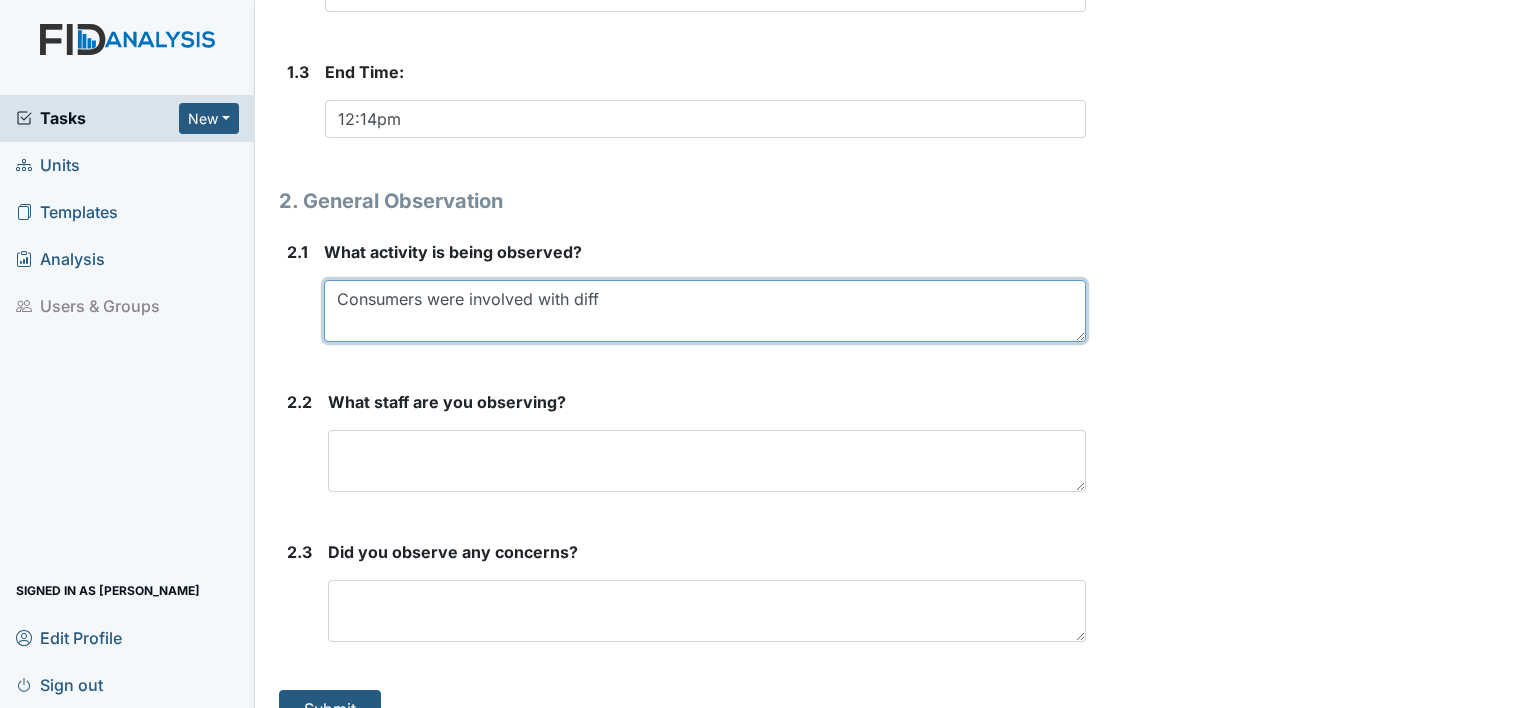 click on "Consumers were involved with diff" at bounding box center (705, 311) 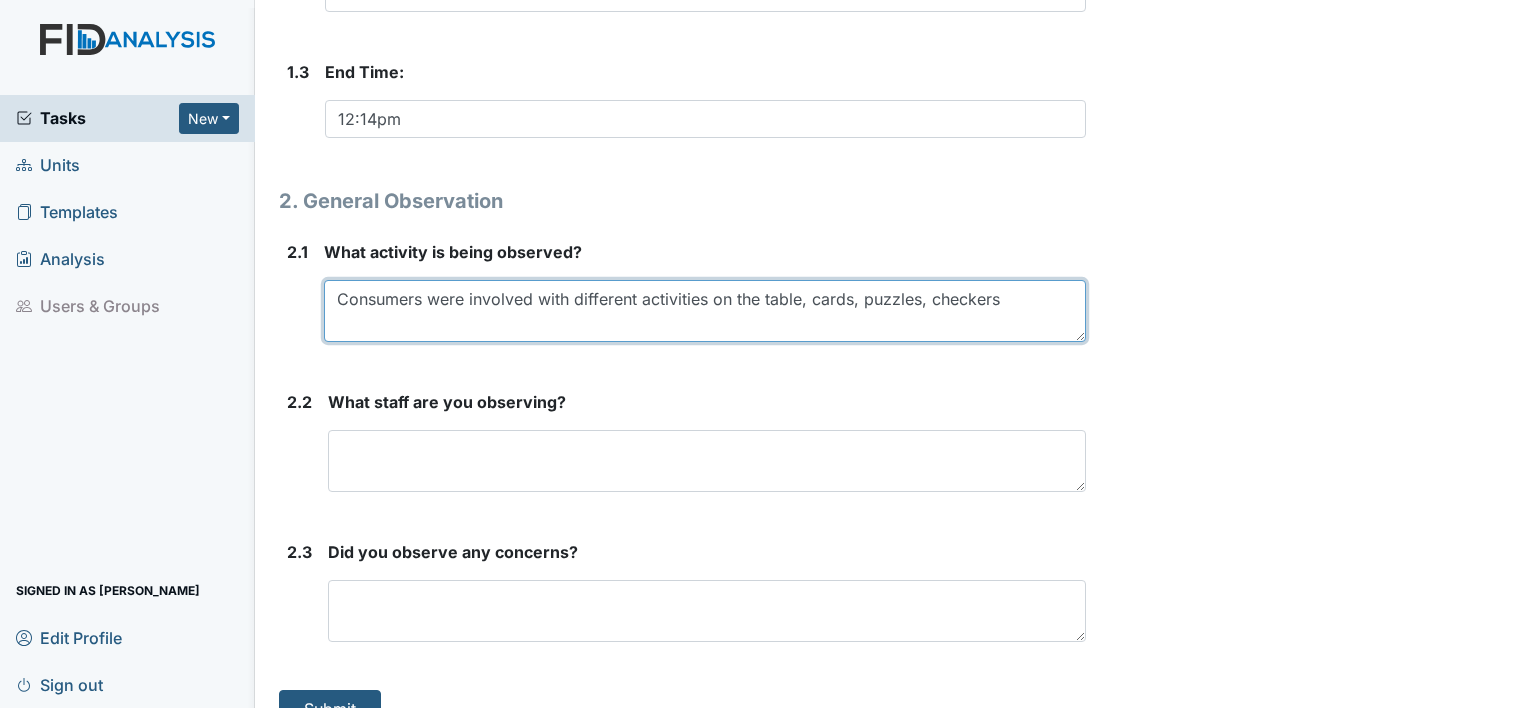 type on "Consumers were involved with different activities on the table, cards, puzzles, checkers" 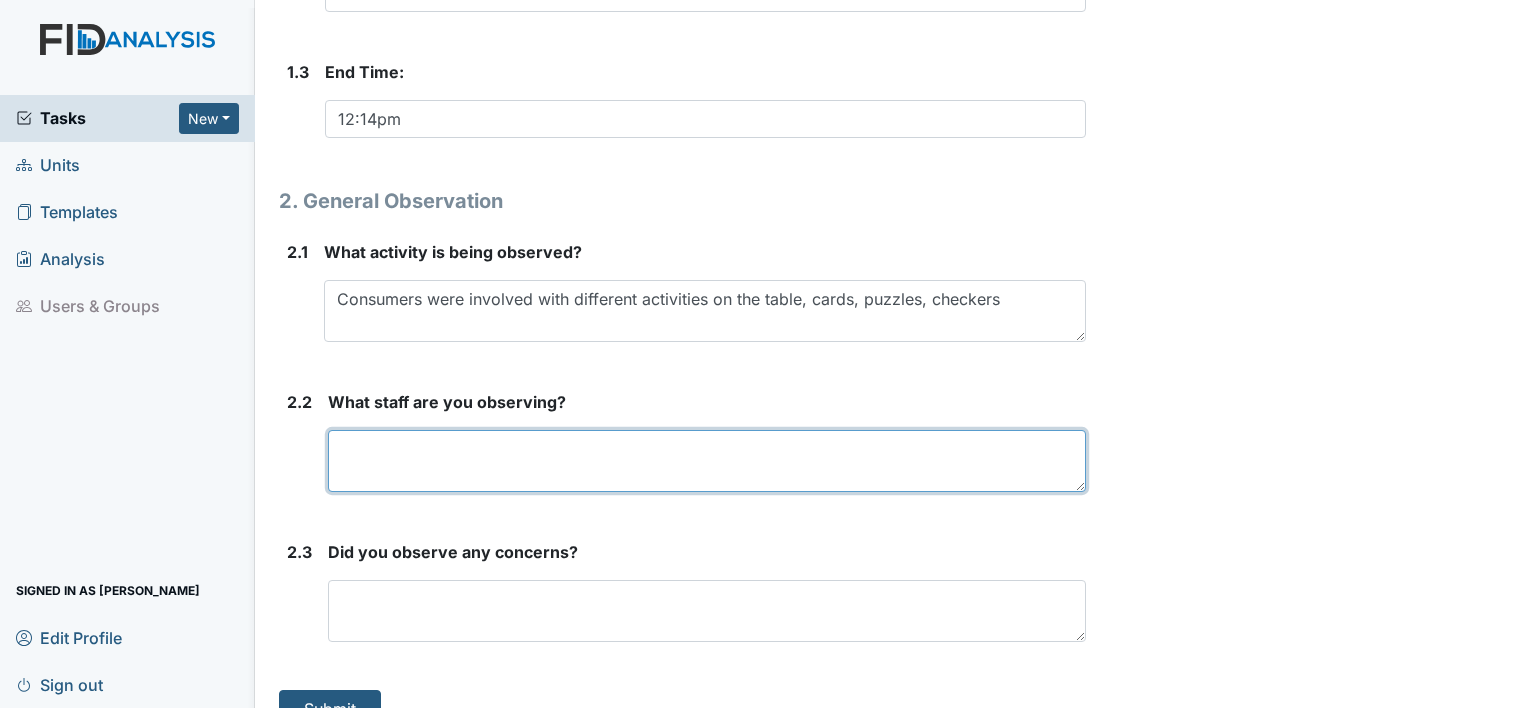 click at bounding box center [707, 461] 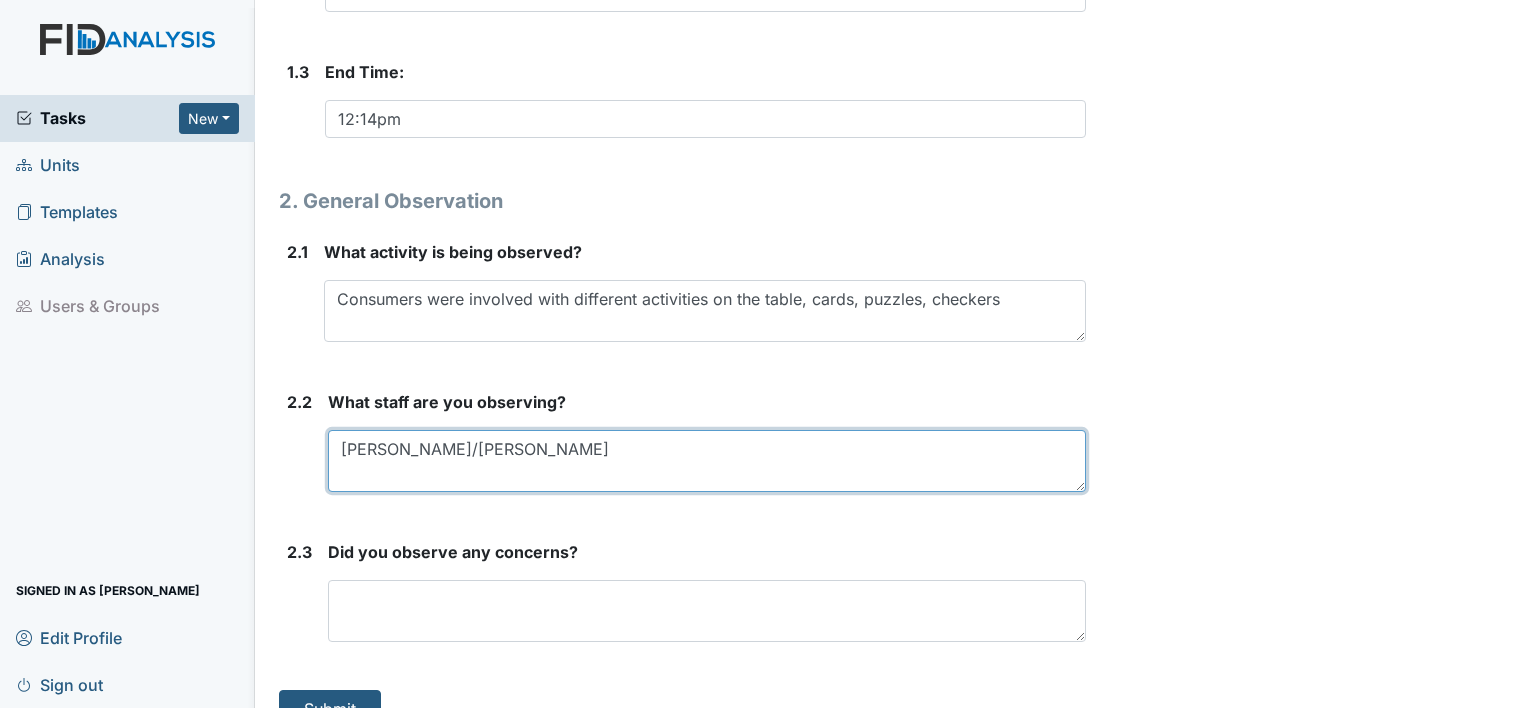 type on "Diondre C/Joshua G" 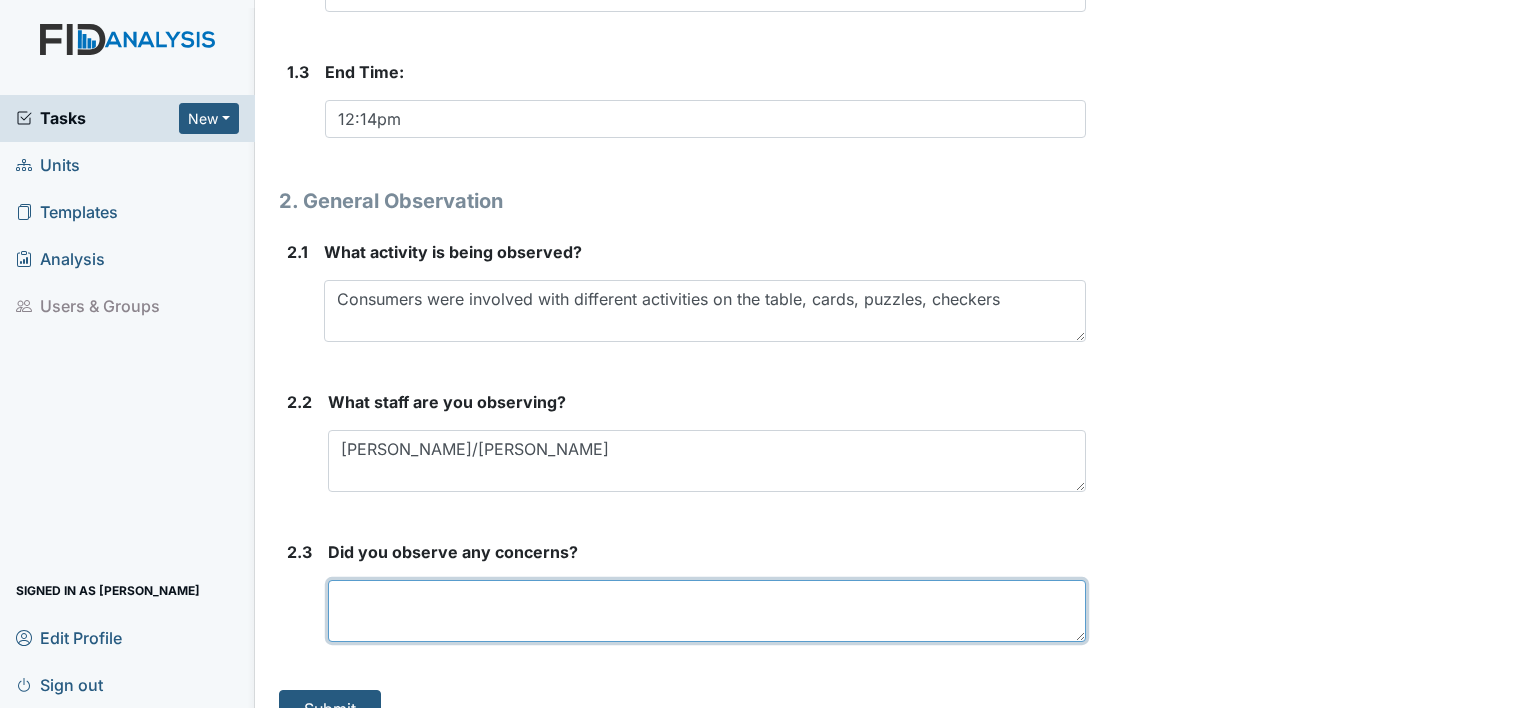 click at bounding box center (707, 611) 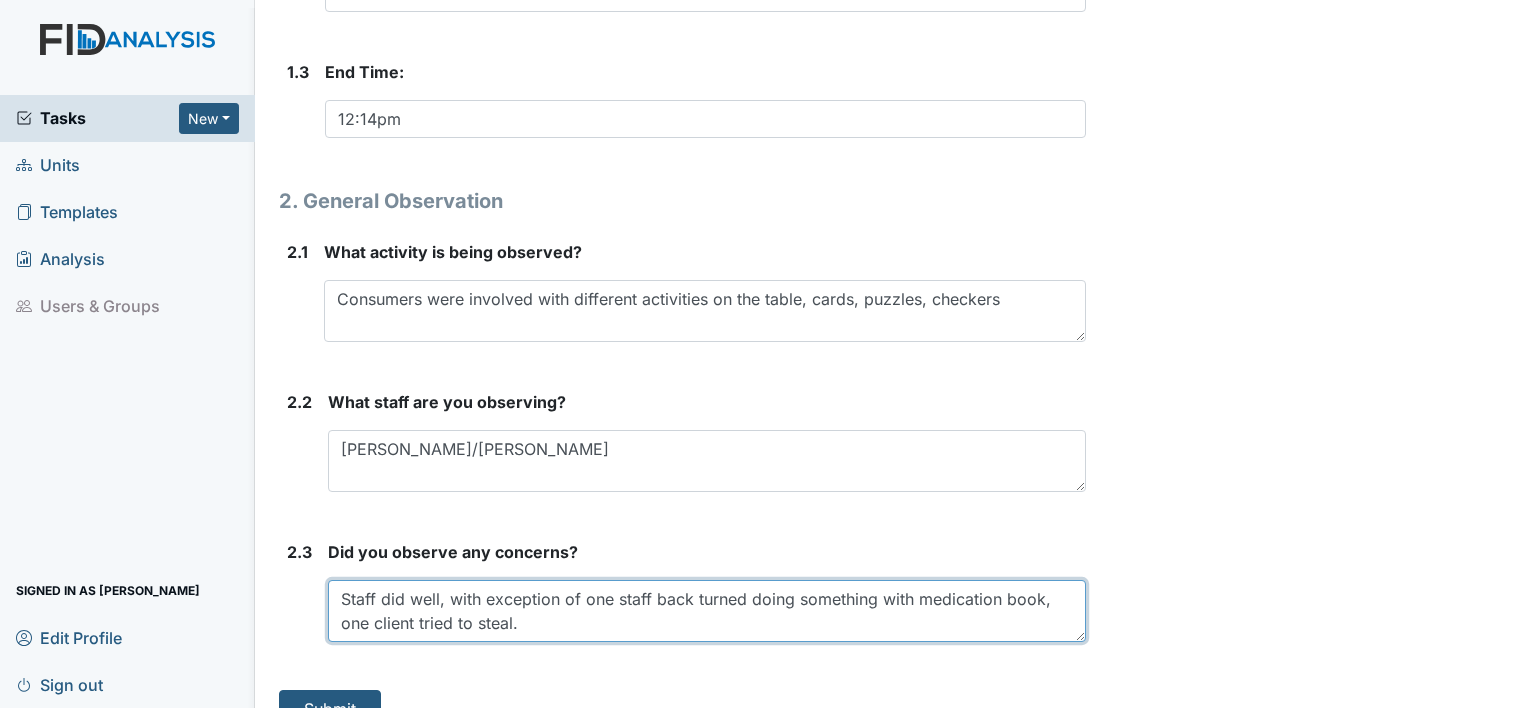 type on "Staff did well, with exception of one staff back turned doing something with medication book, one client tried to steal." 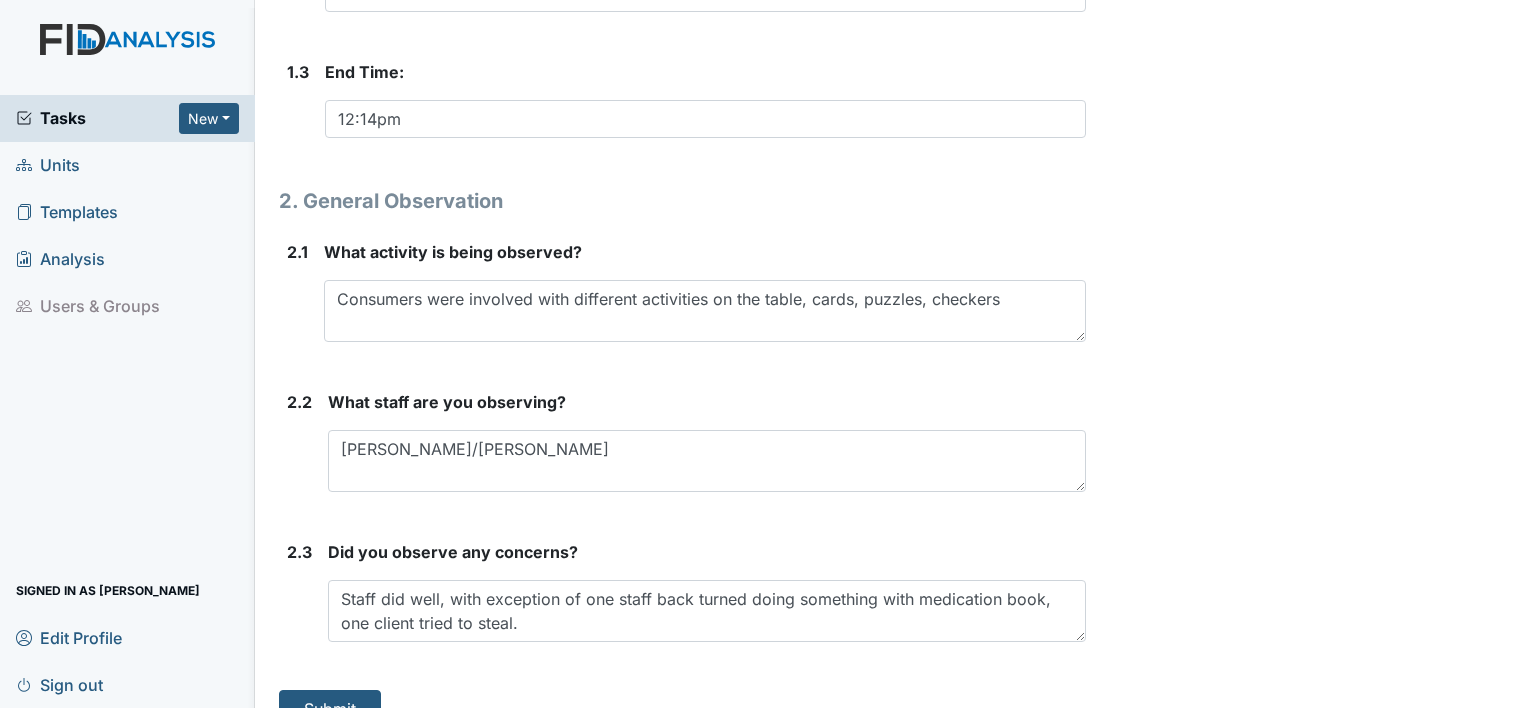 click on "Archive Task
×
Are you sure you want to archive this task? It will appear as incomplete on reports.
Archive
Delete Task
×
Are you sure you want to delete this task?
Delete
Save
Marsha Davis assigned on Jul 03, 2025." at bounding box center [1310, 30] 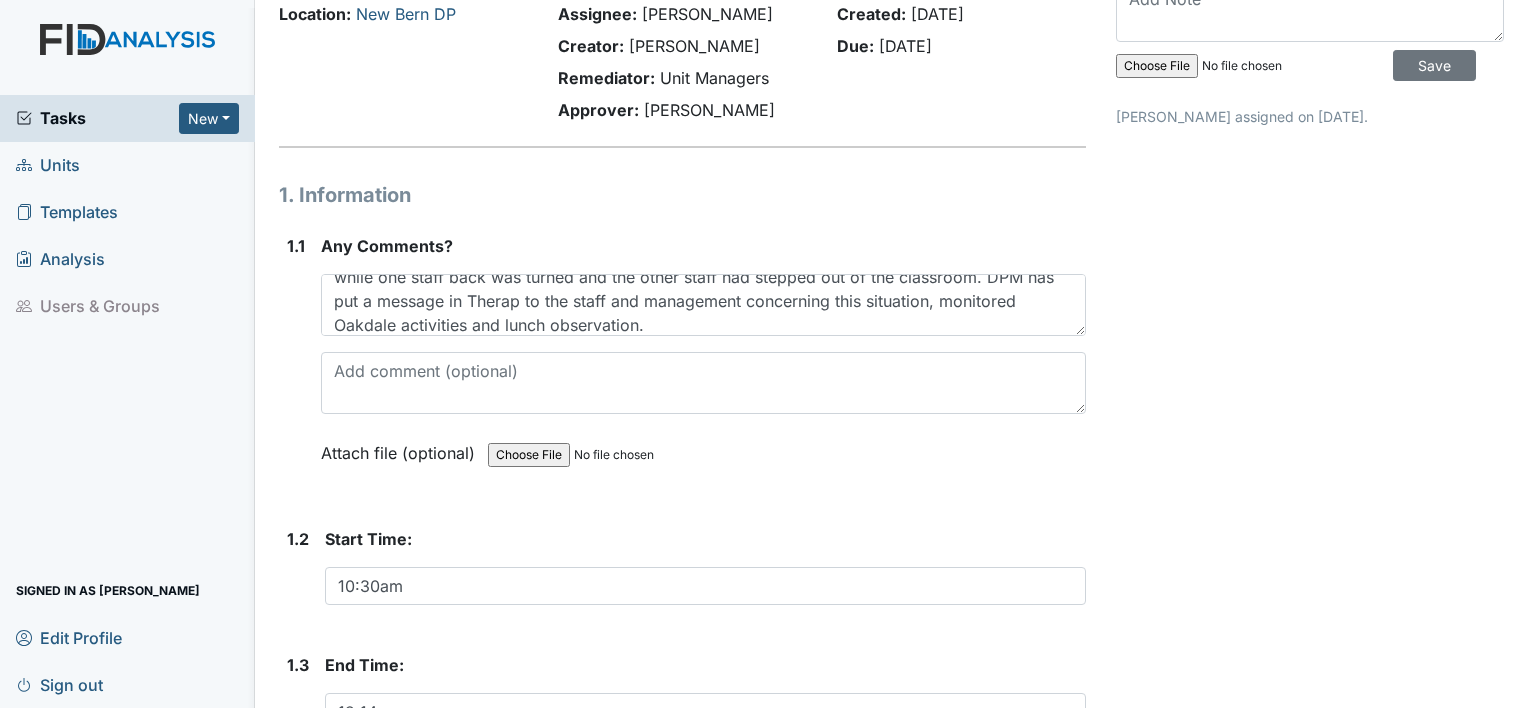 scroll, scrollTop: 0, scrollLeft: 0, axis: both 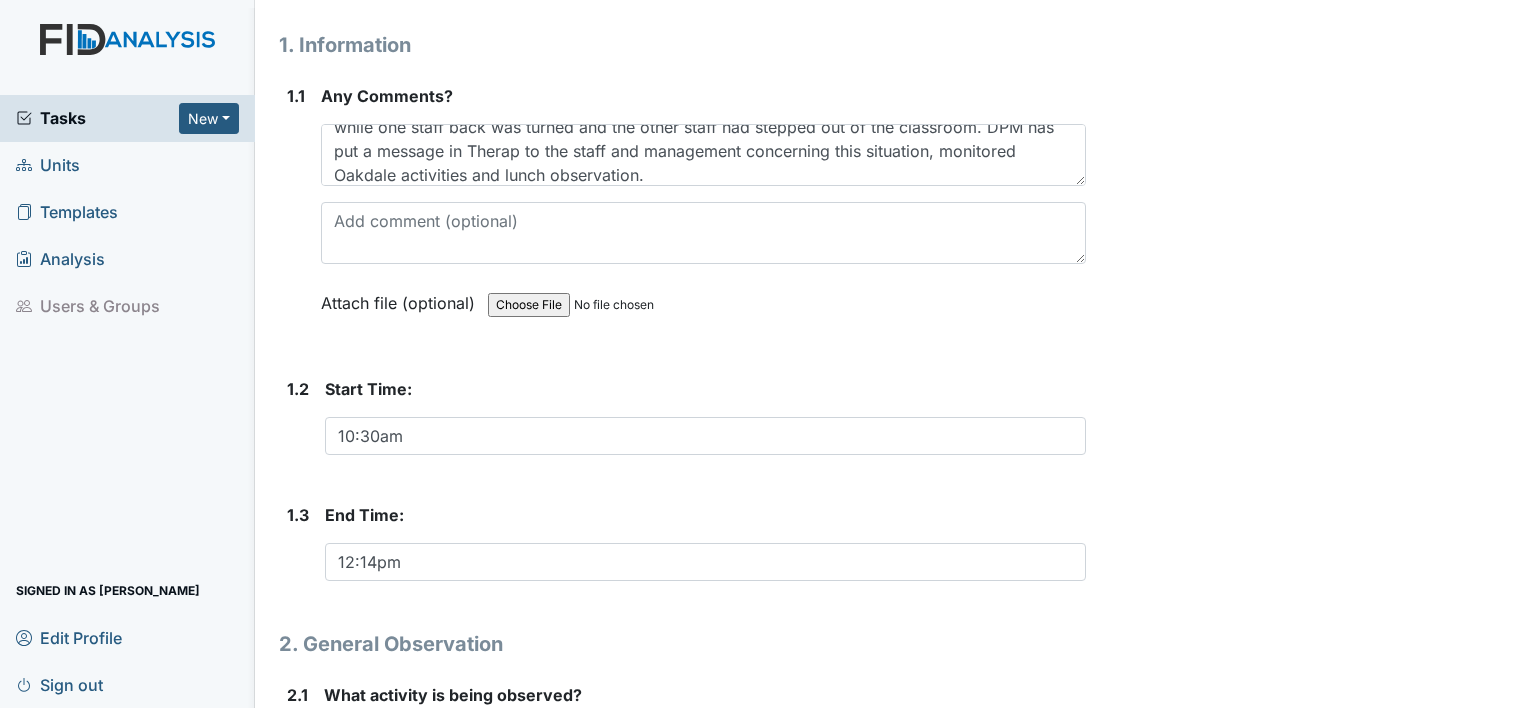click on "Archive Task
×
Are you sure you want to archive this task? It will appear as incomplete on reports.
Archive
Delete Task
×
Are you sure you want to delete this task?
Delete
Save
Marsha Davis assigned on Jul 03, 2025." at bounding box center [1310, 473] 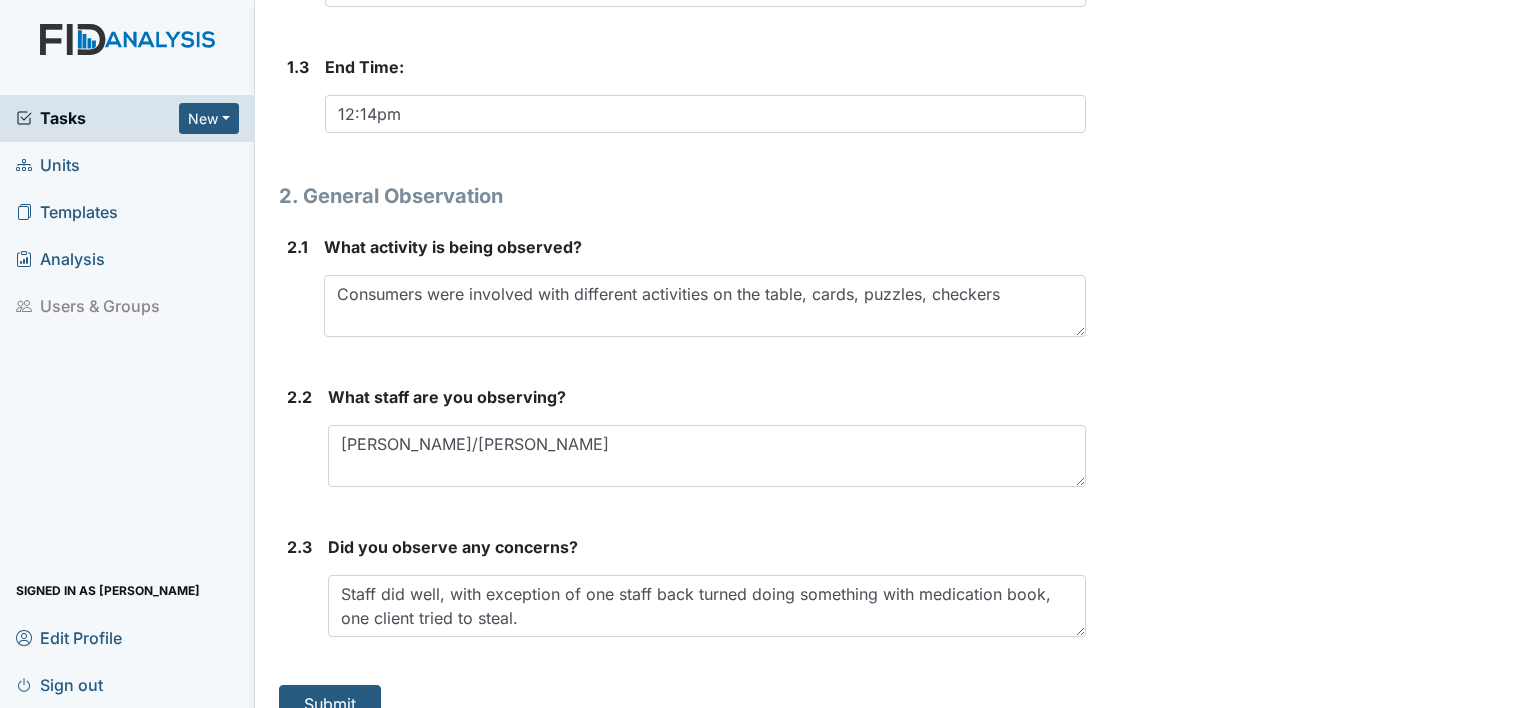 scroll, scrollTop: 716, scrollLeft: 0, axis: vertical 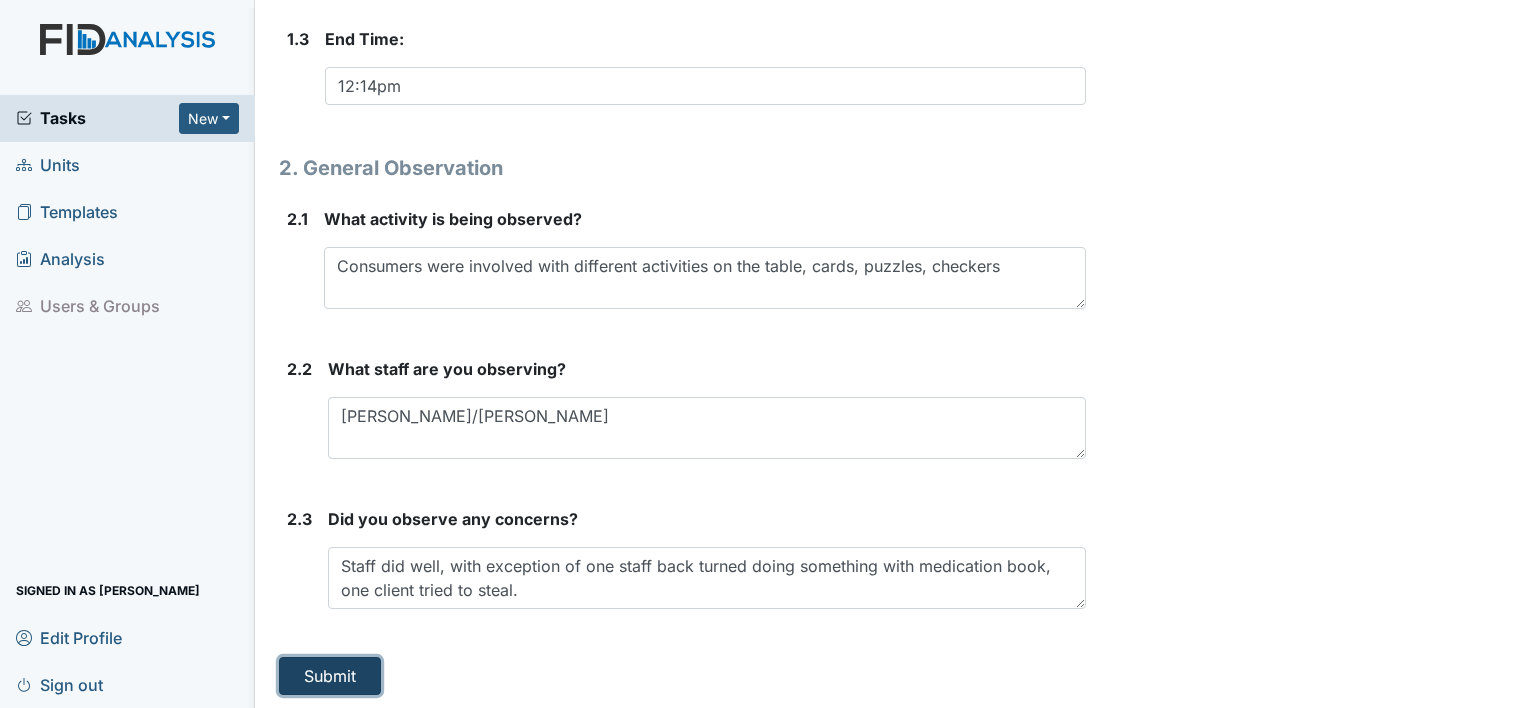 click on "Submit" at bounding box center [330, 676] 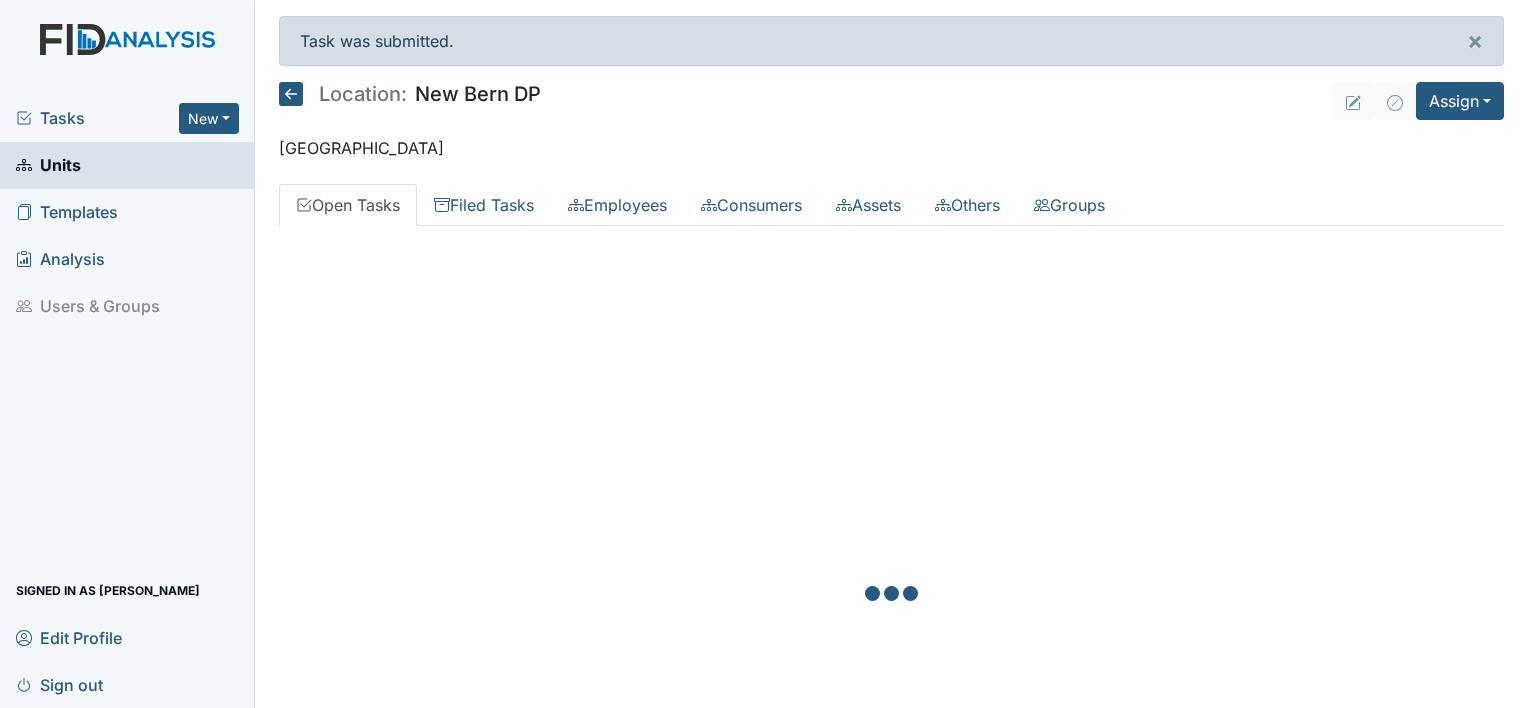 scroll, scrollTop: 0, scrollLeft: 0, axis: both 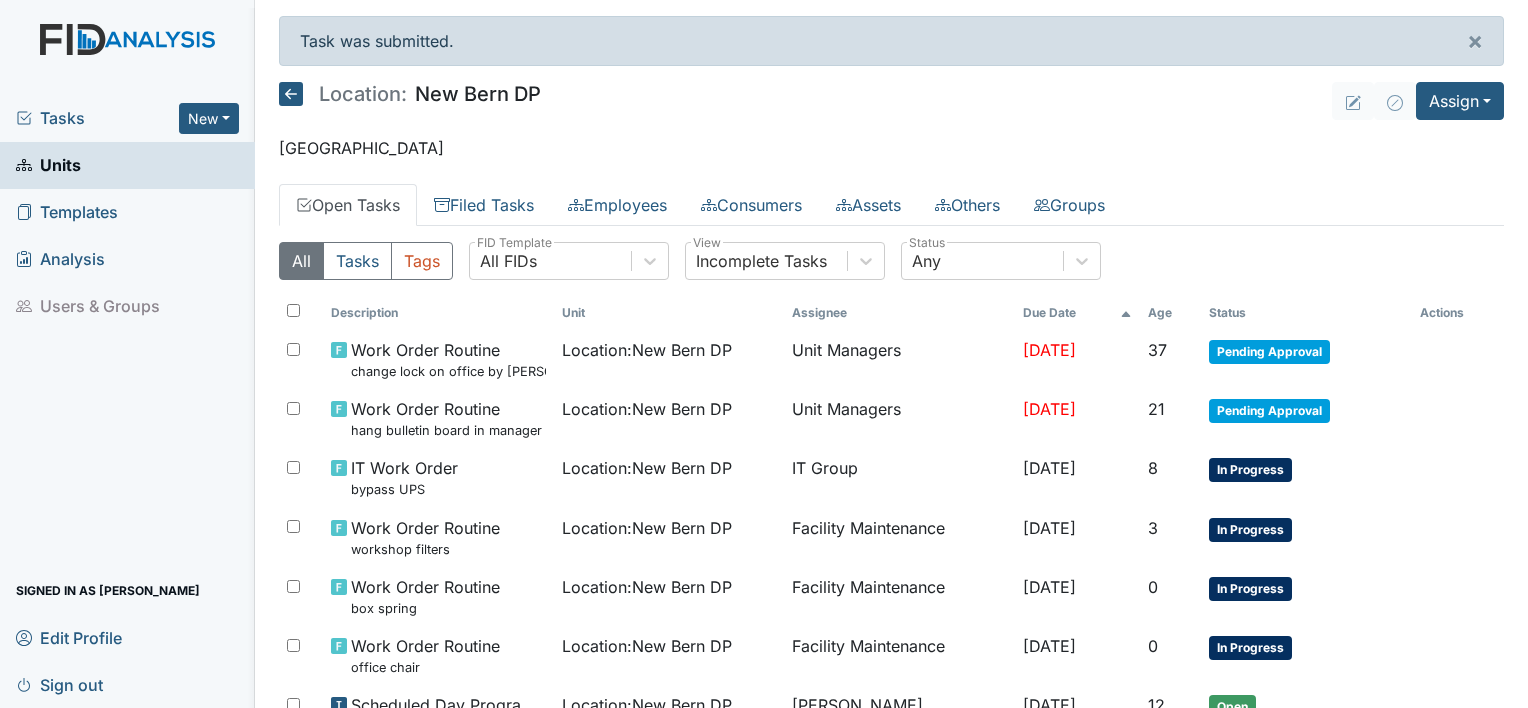 click 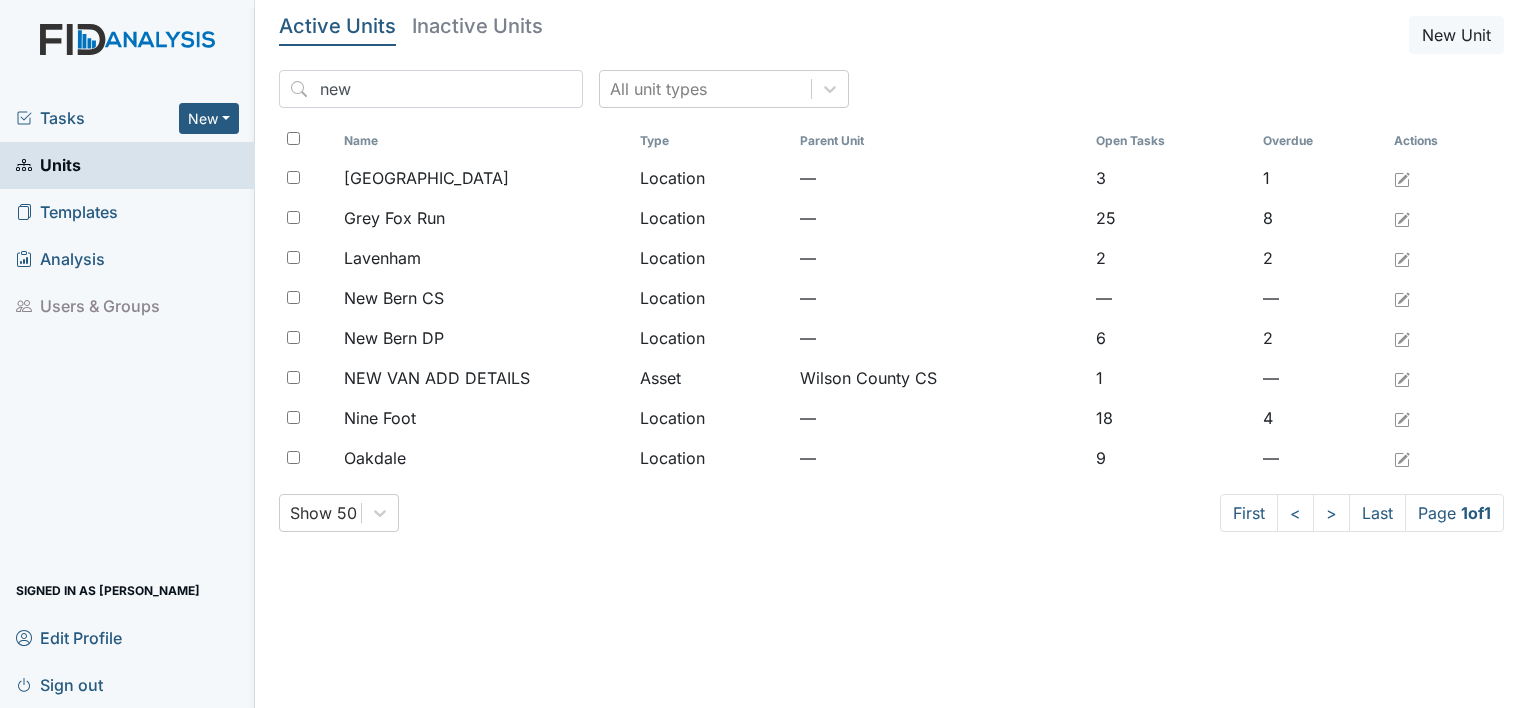 scroll, scrollTop: 0, scrollLeft: 0, axis: both 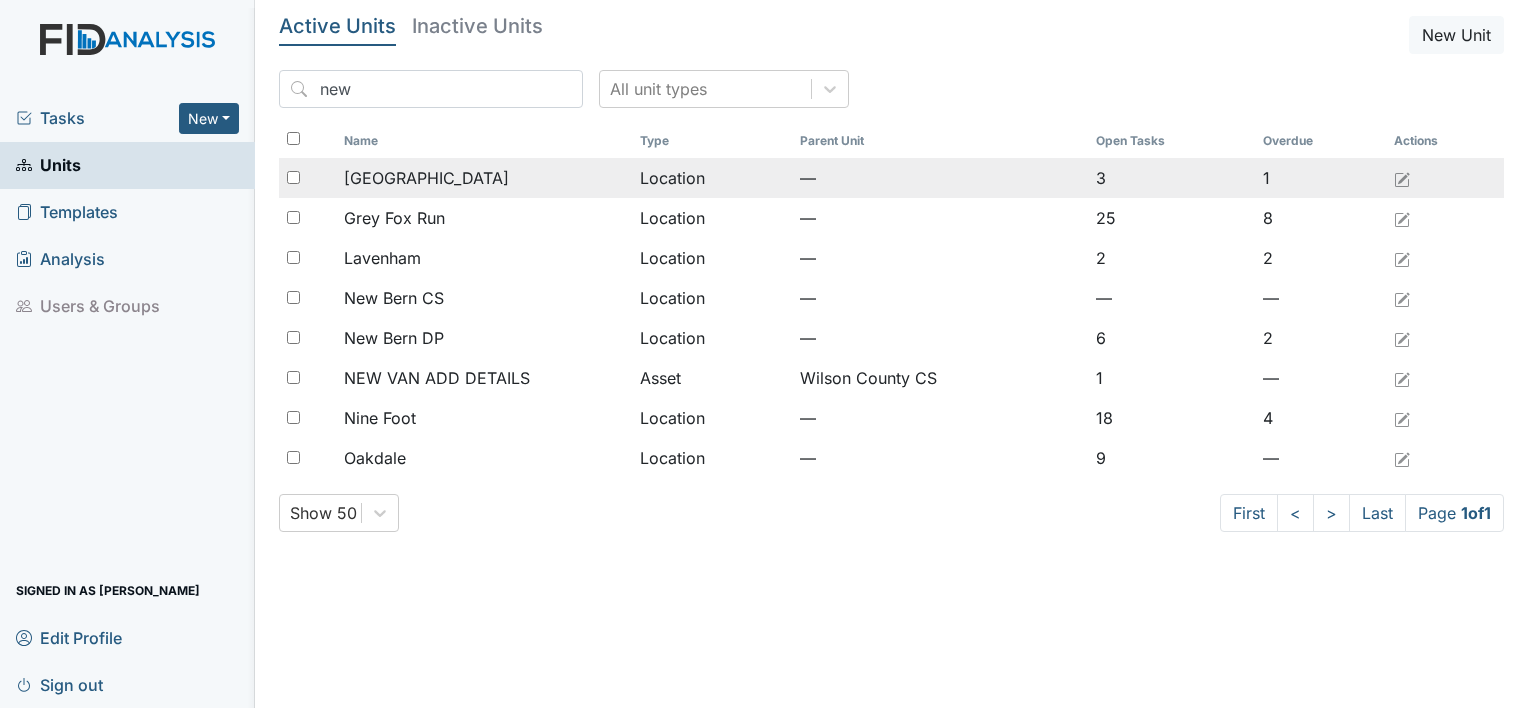 click on "[GEOGRAPHIC_DATA]" at bounding box center [426, 178] 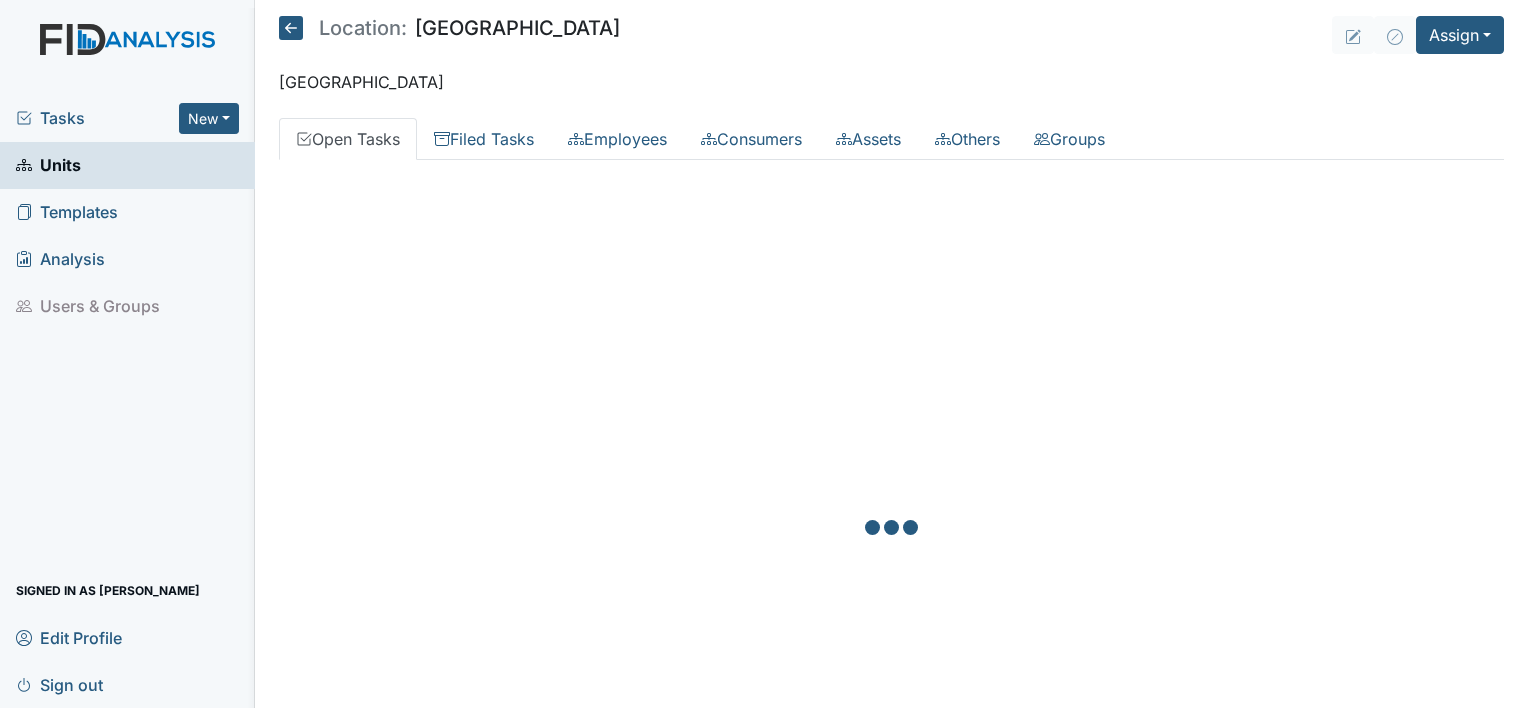 scroll, scrollTop: 0, scrollLeft: 0, axis: both 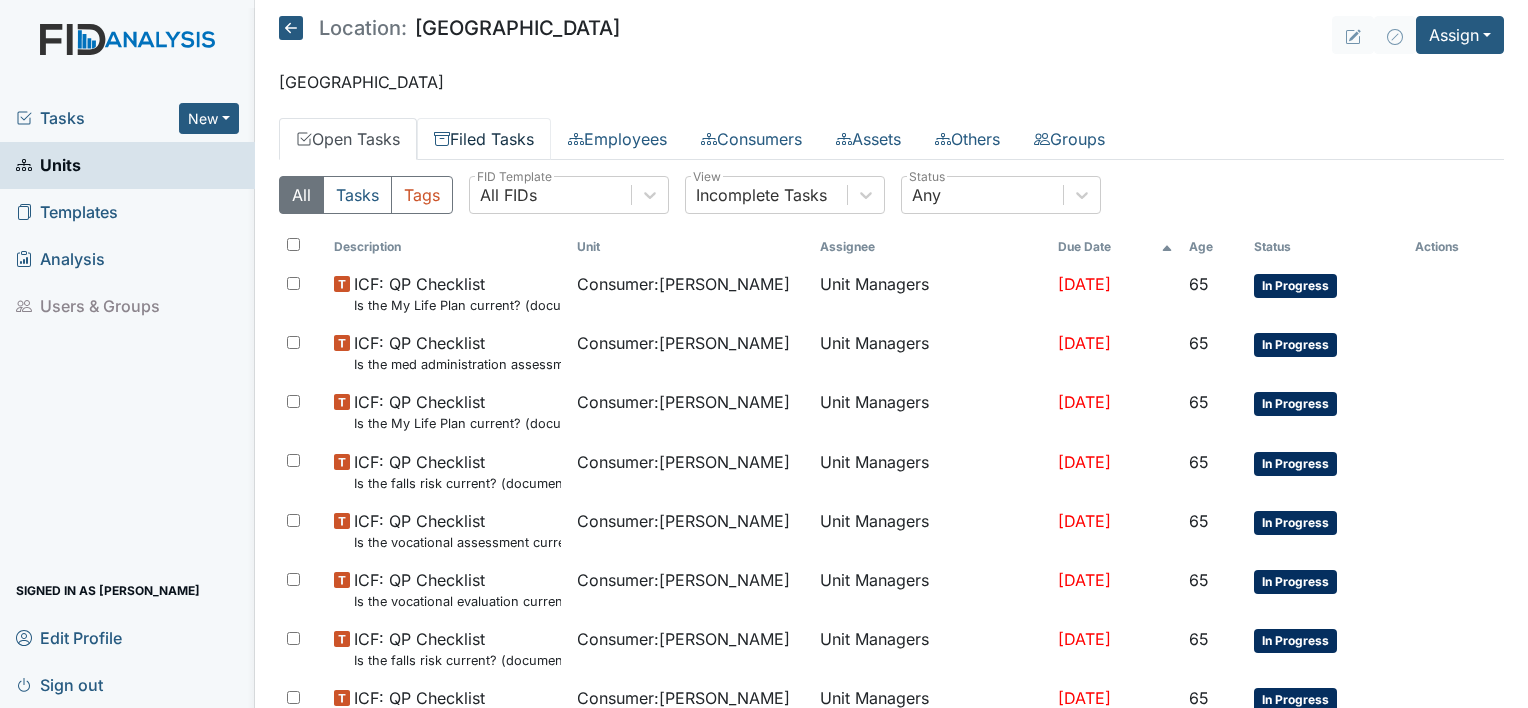 click on "Filed Tasks" at bounding box center [484, 139] 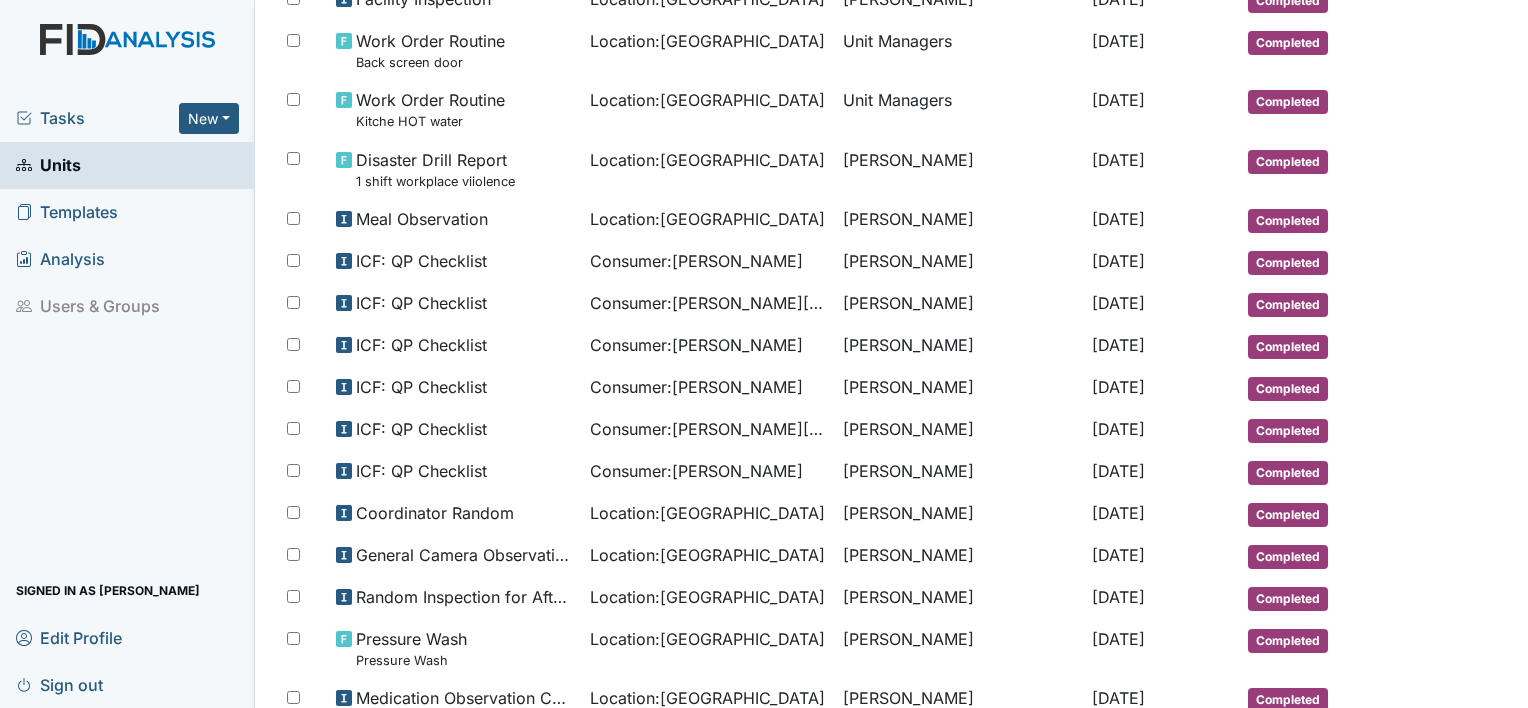 scroll, scrollTop: 438, scrollLeft: 0, axis: vertical 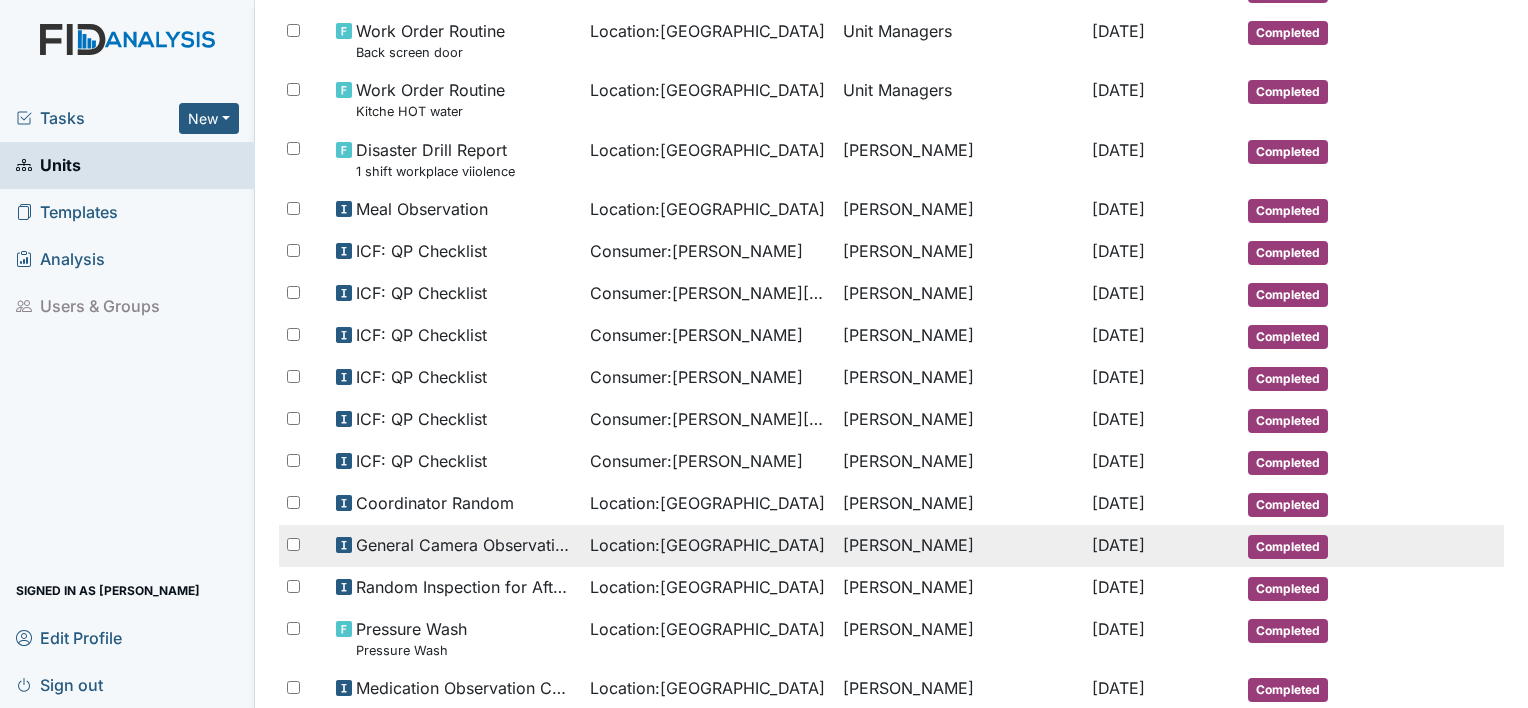 click on "General Camera Observation" at bounding box center (465, 545) 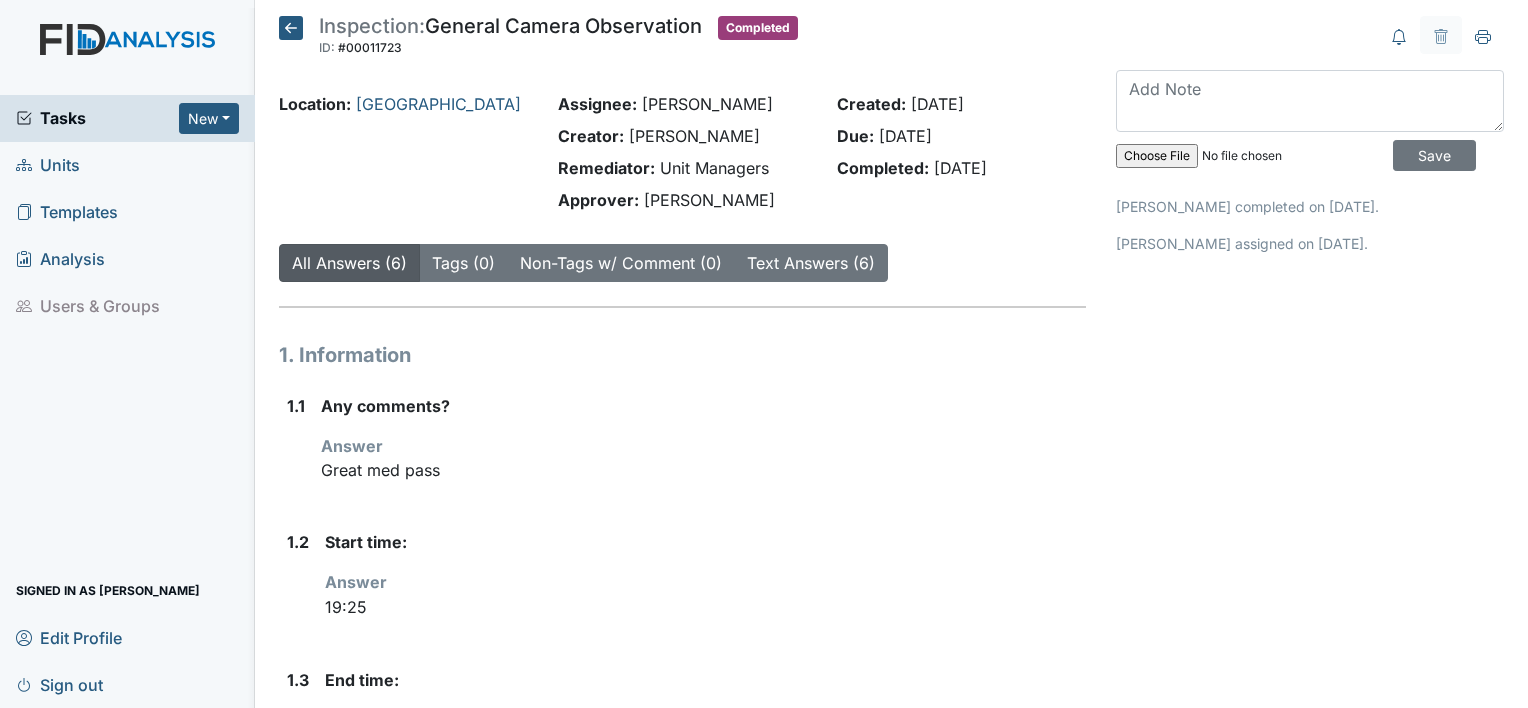 scroll, scrollTop: 0, scrollLeft: 0, axis: both 